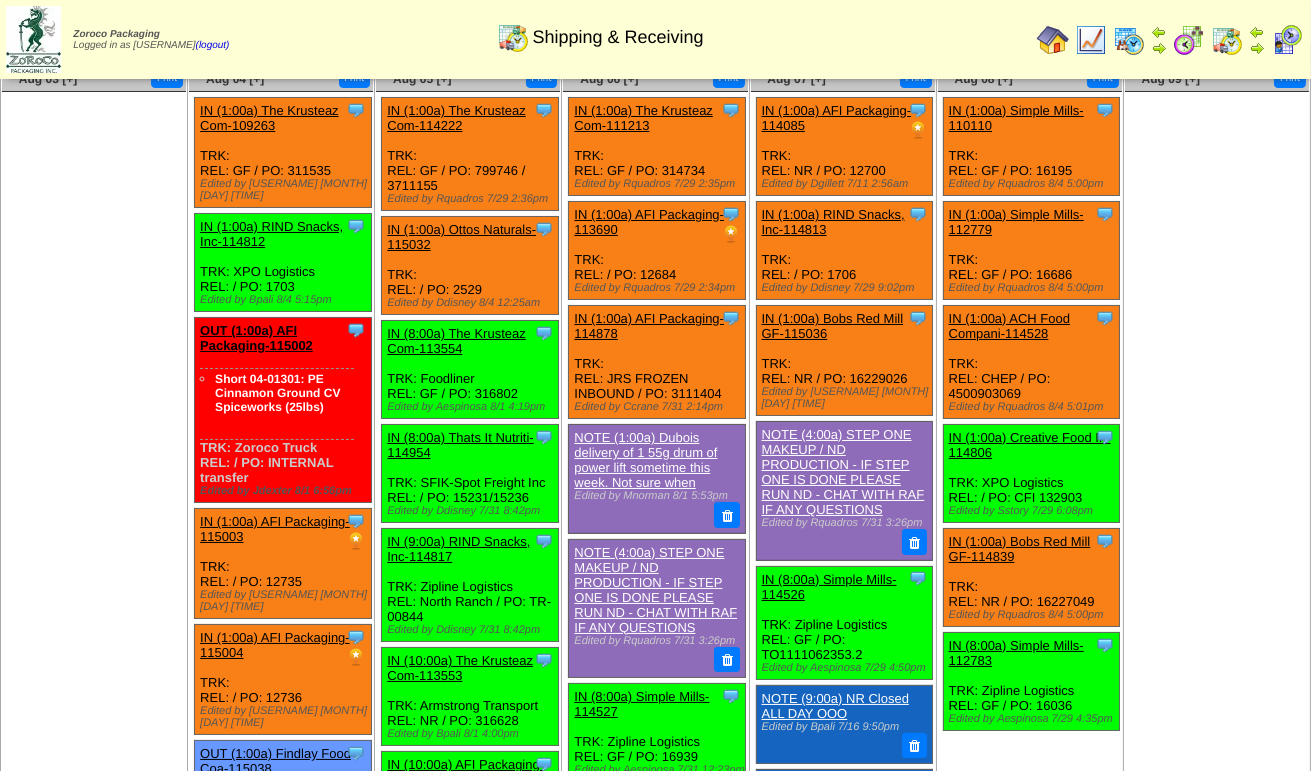 scroll, scrollTop: 100, scrollLeft: 0, axis: vertical 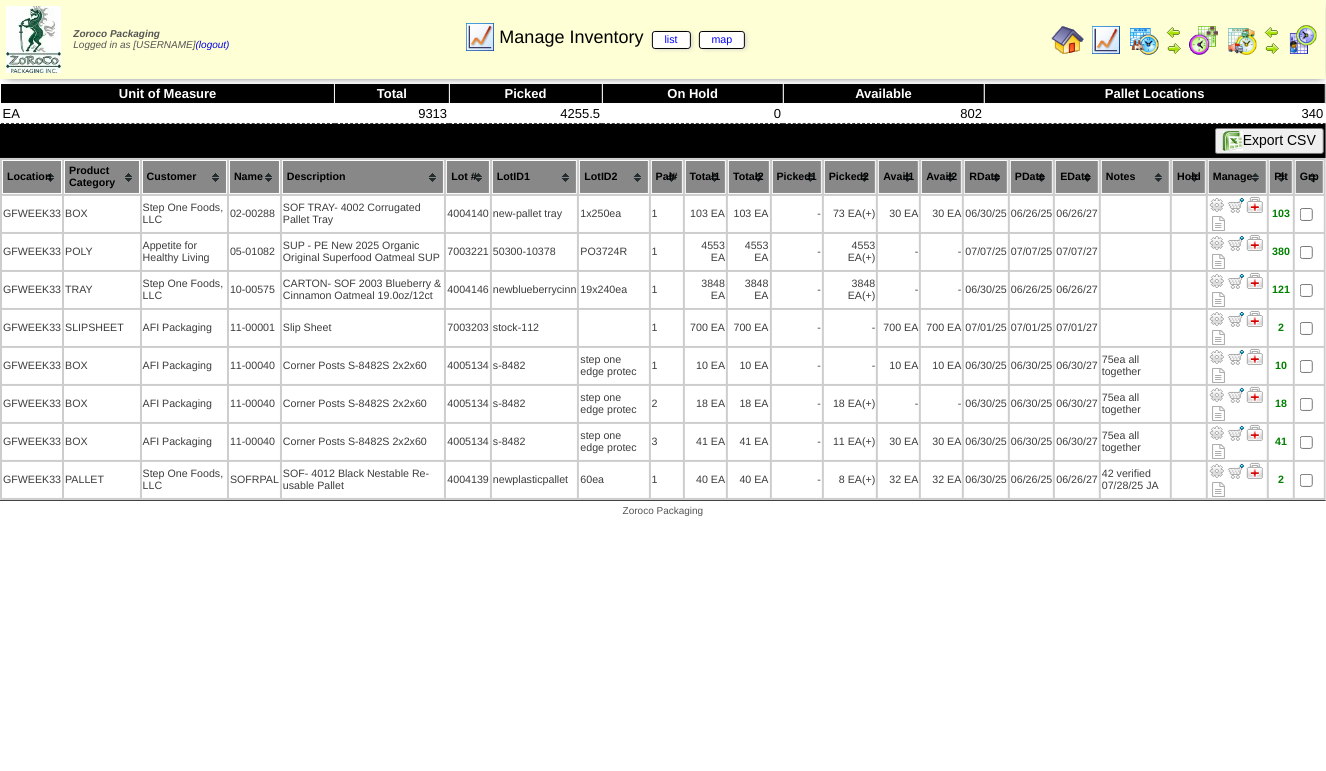 click at bounding box center (1106, 40) 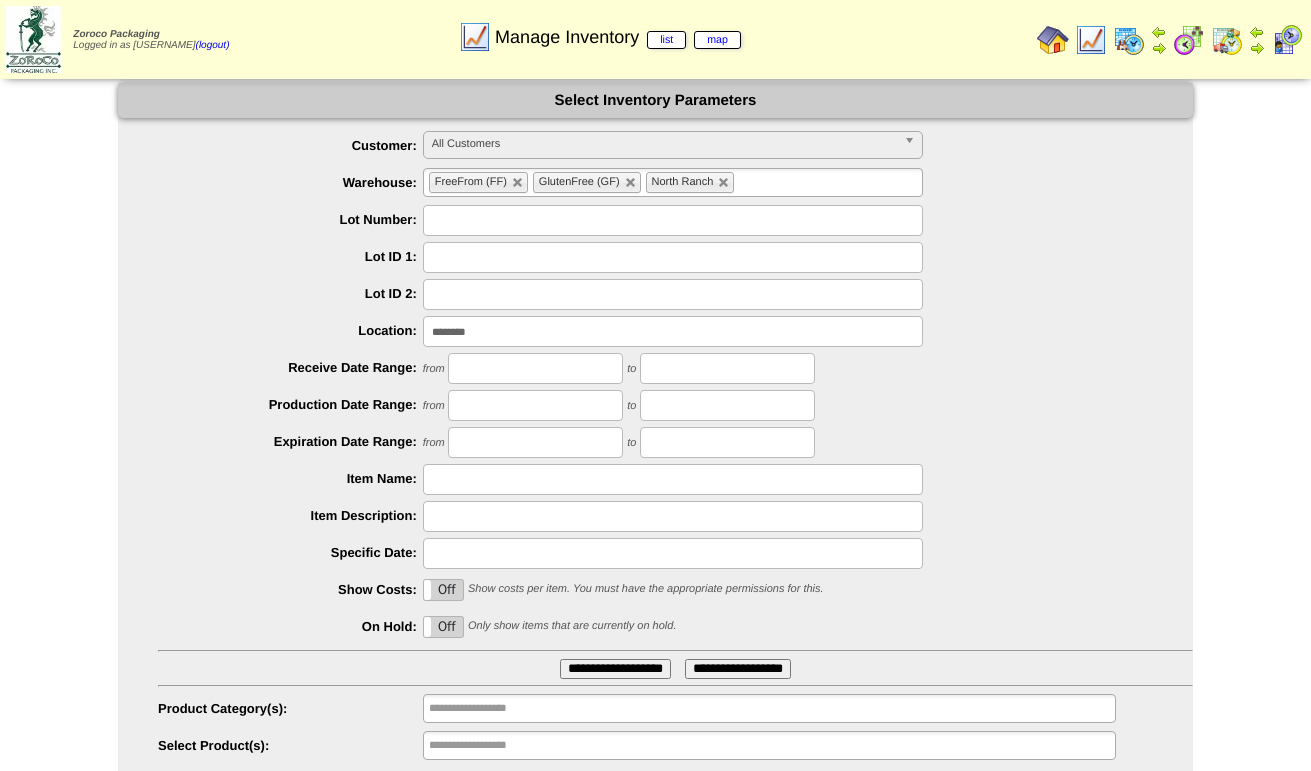 scroll, scrollTop: 0, scrollLeft: 0, axis: both 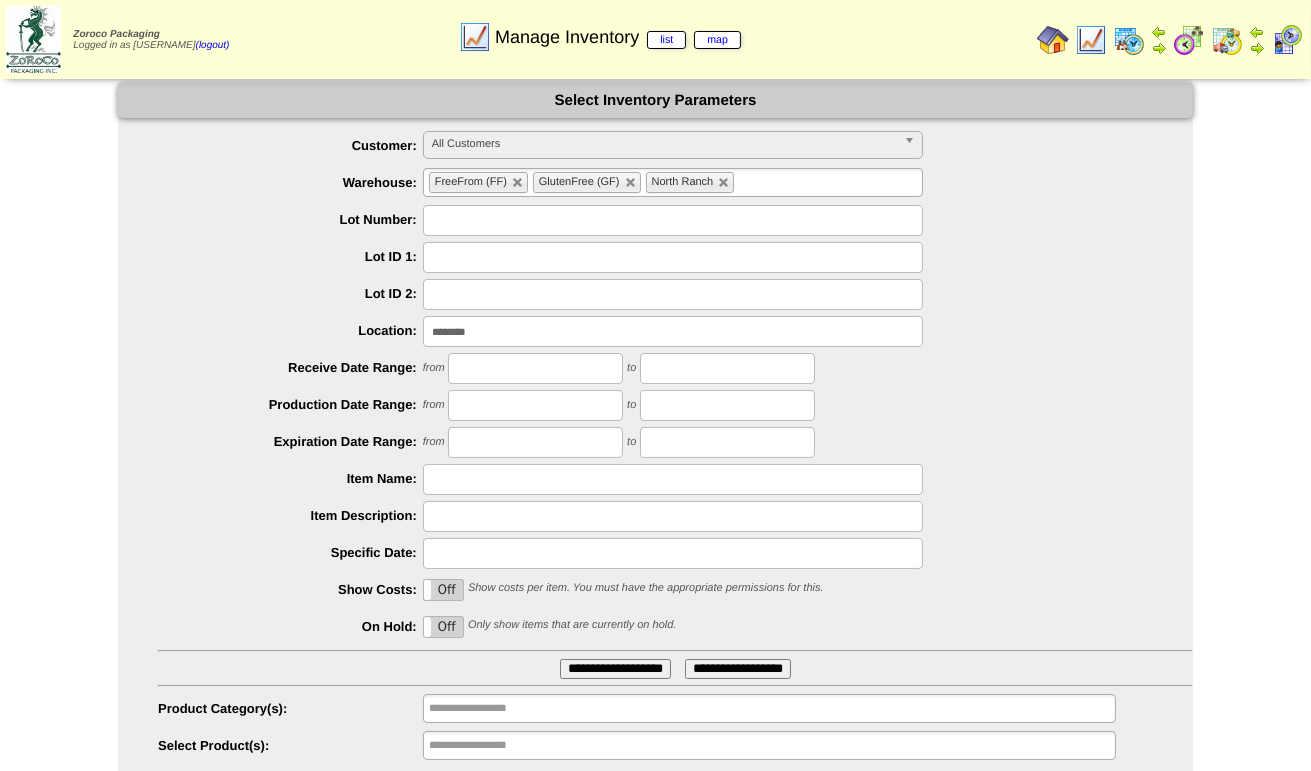 drag, startPoint x: 406, startPoint y: 335, endPoint x: 315, endPoint y: 334, distance: 91.00549 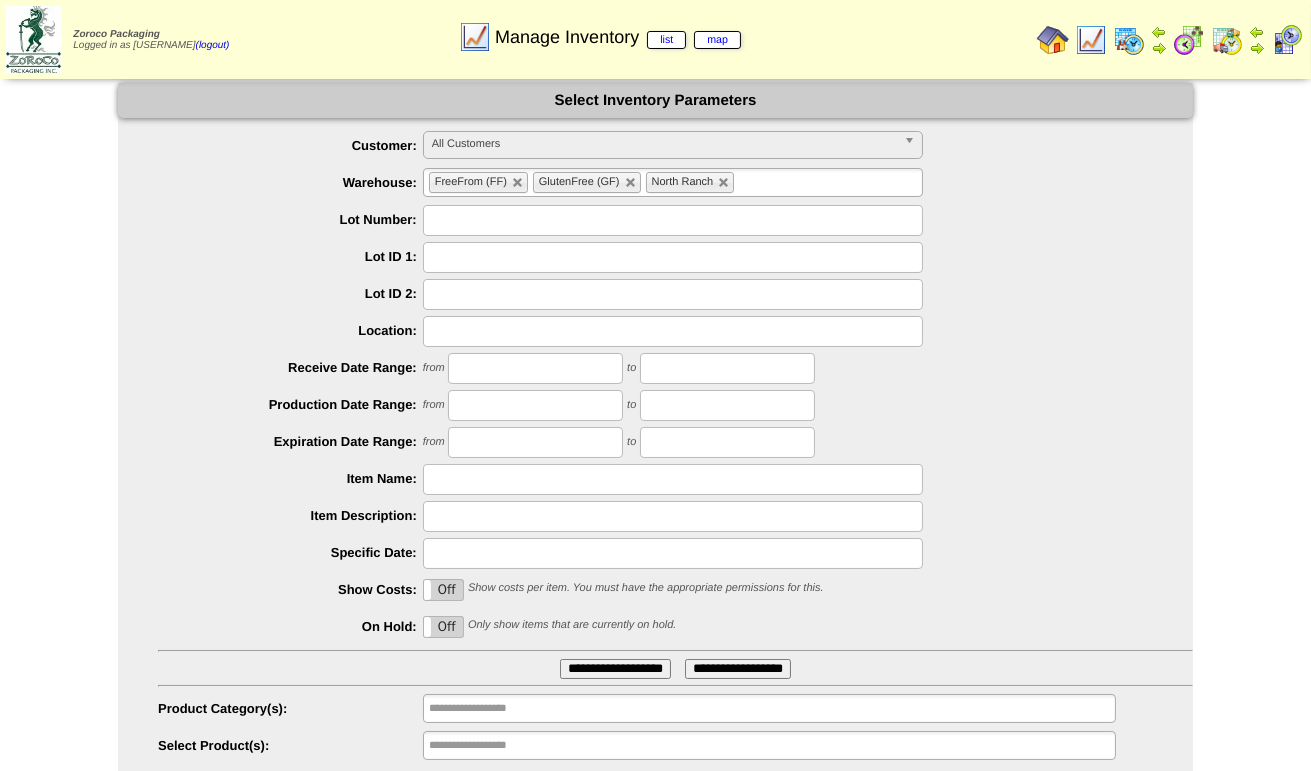 type 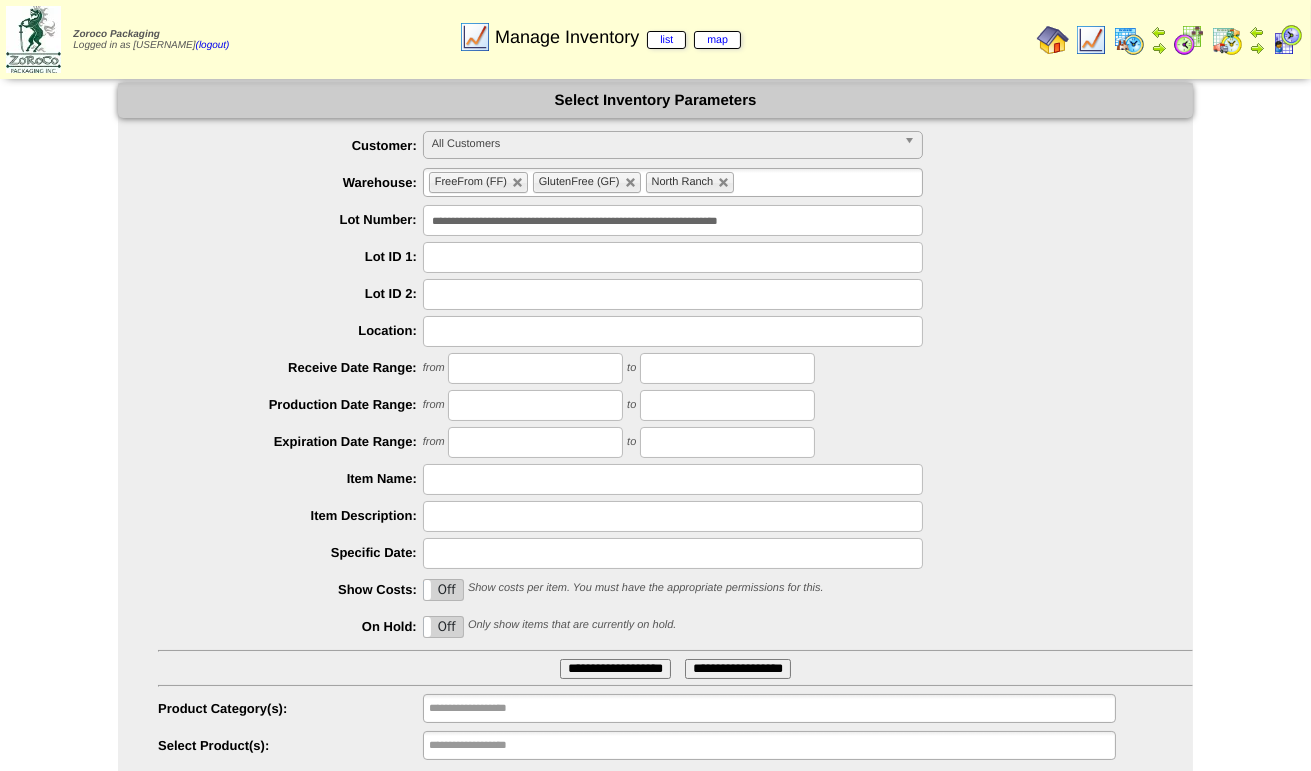 type on "**********" 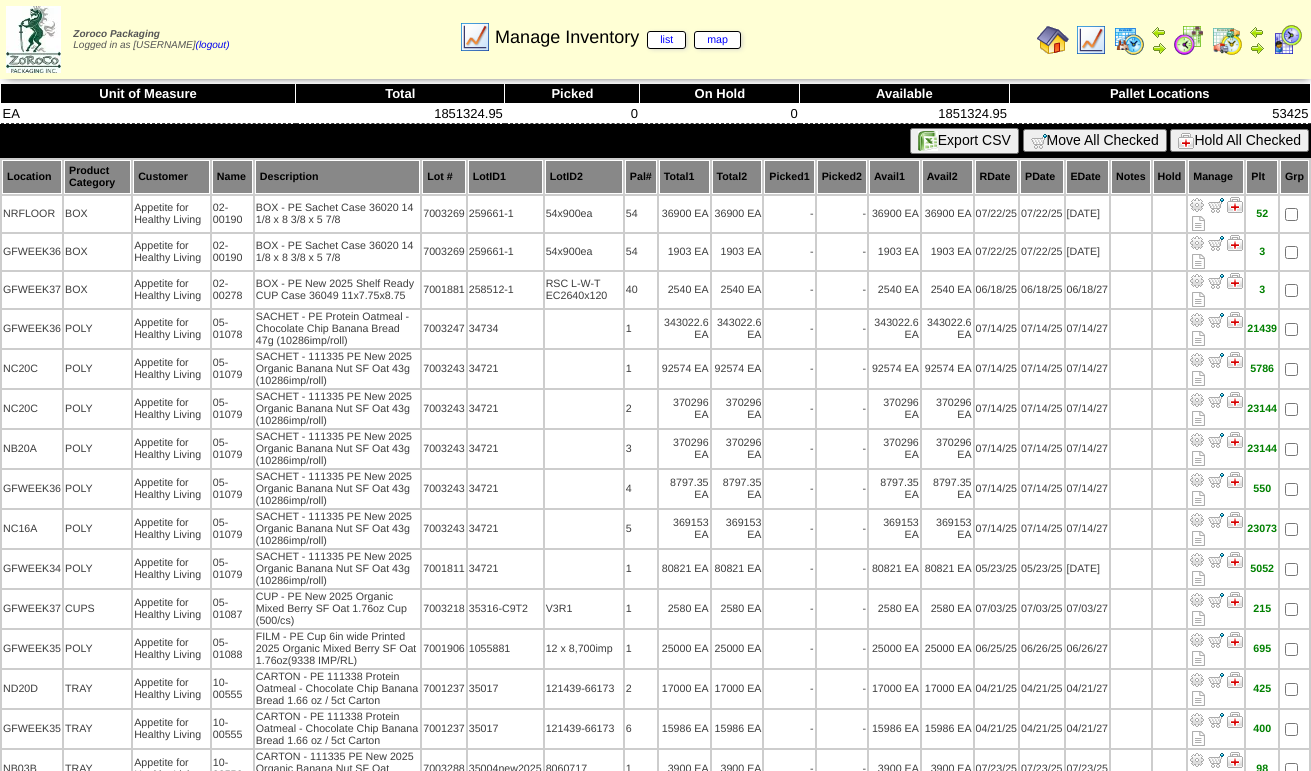 scroll, scrollTop: 0, scrollLeft: 0, axis: both 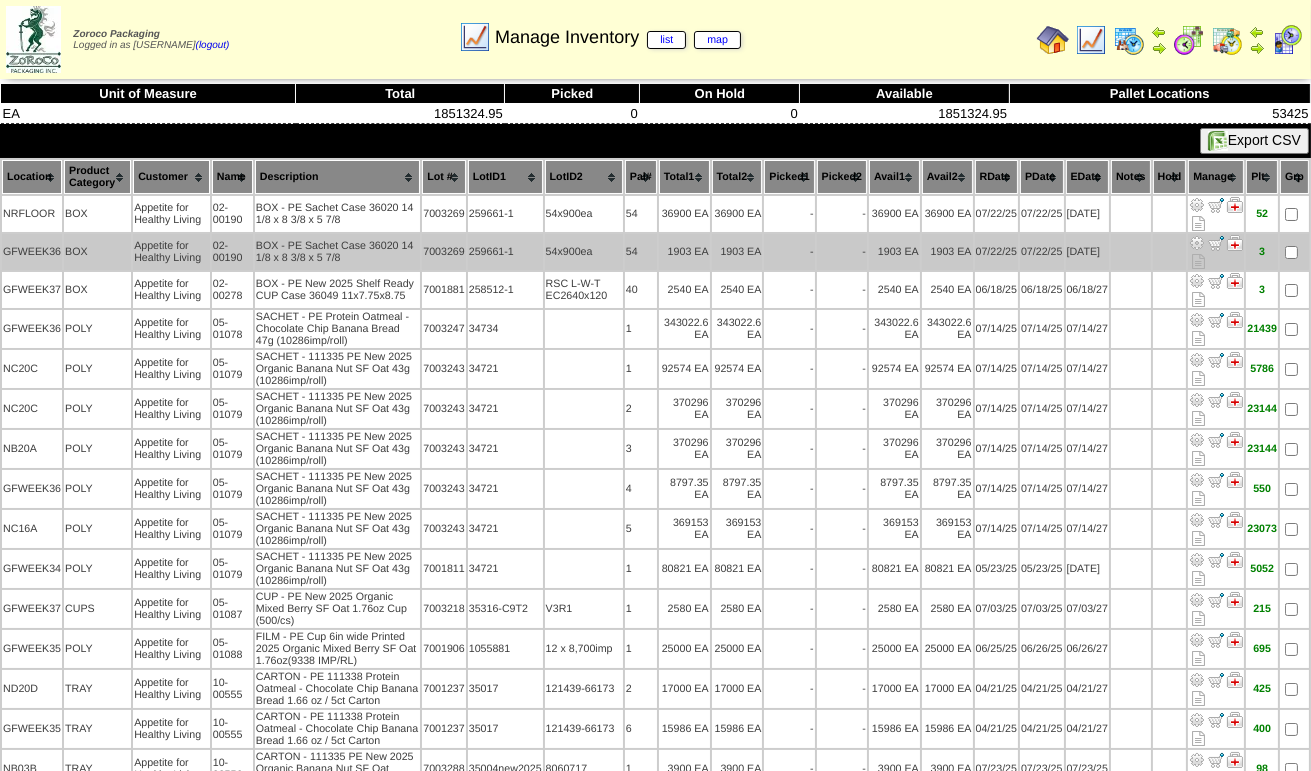click at bounding box center [1197, 243] 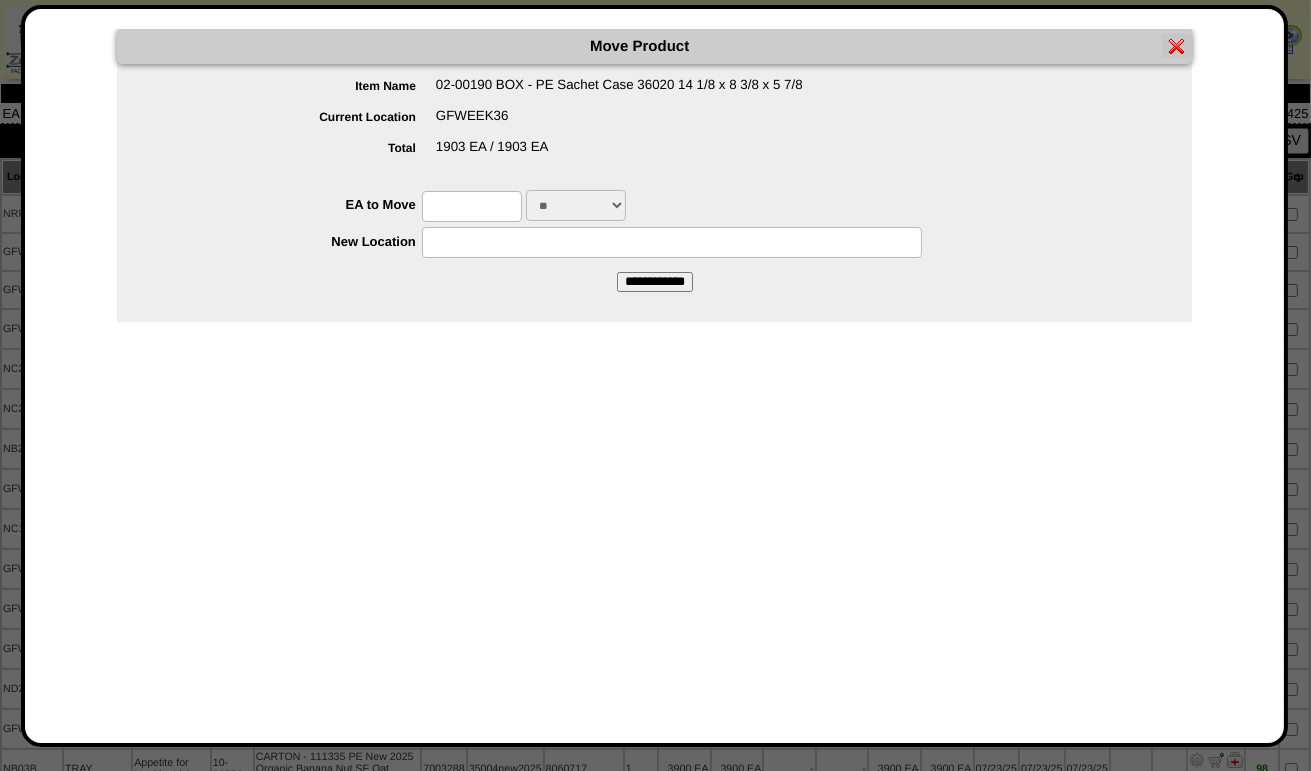 click at bounding box center [472, 206] 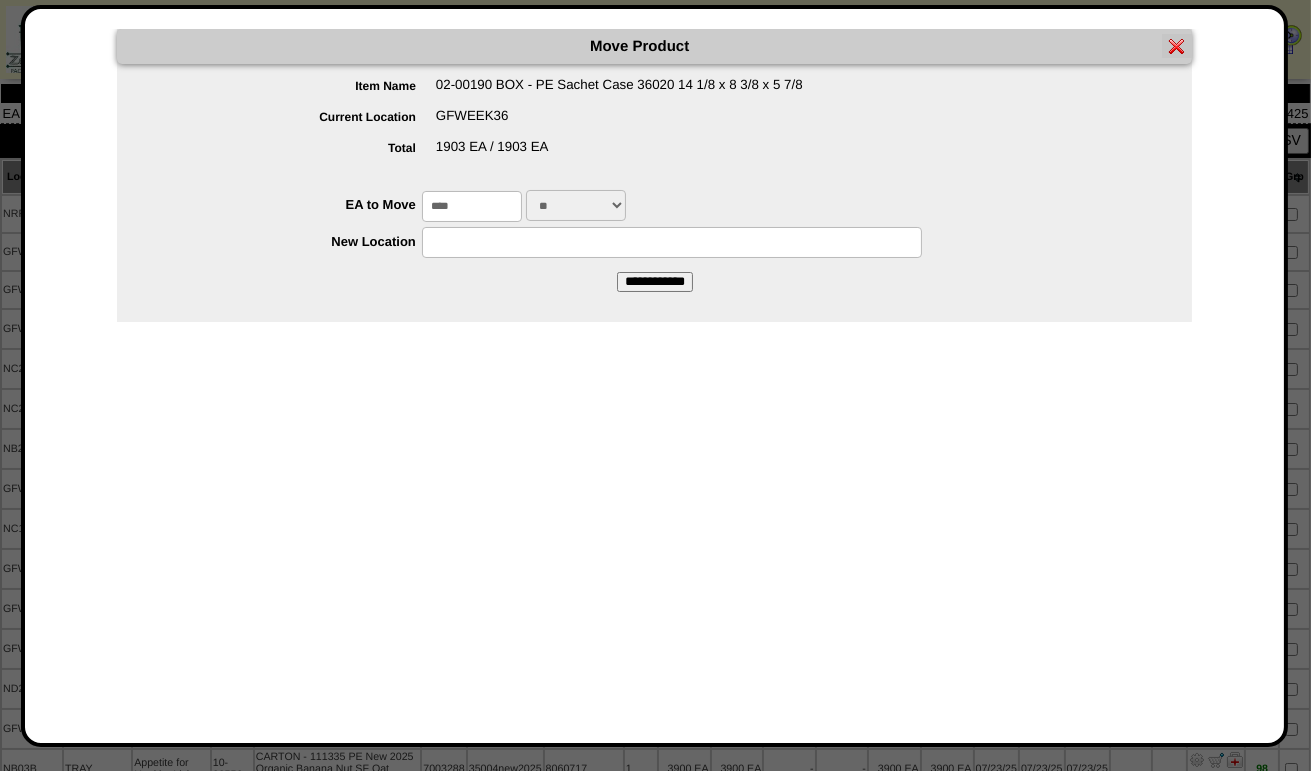 type on "****" 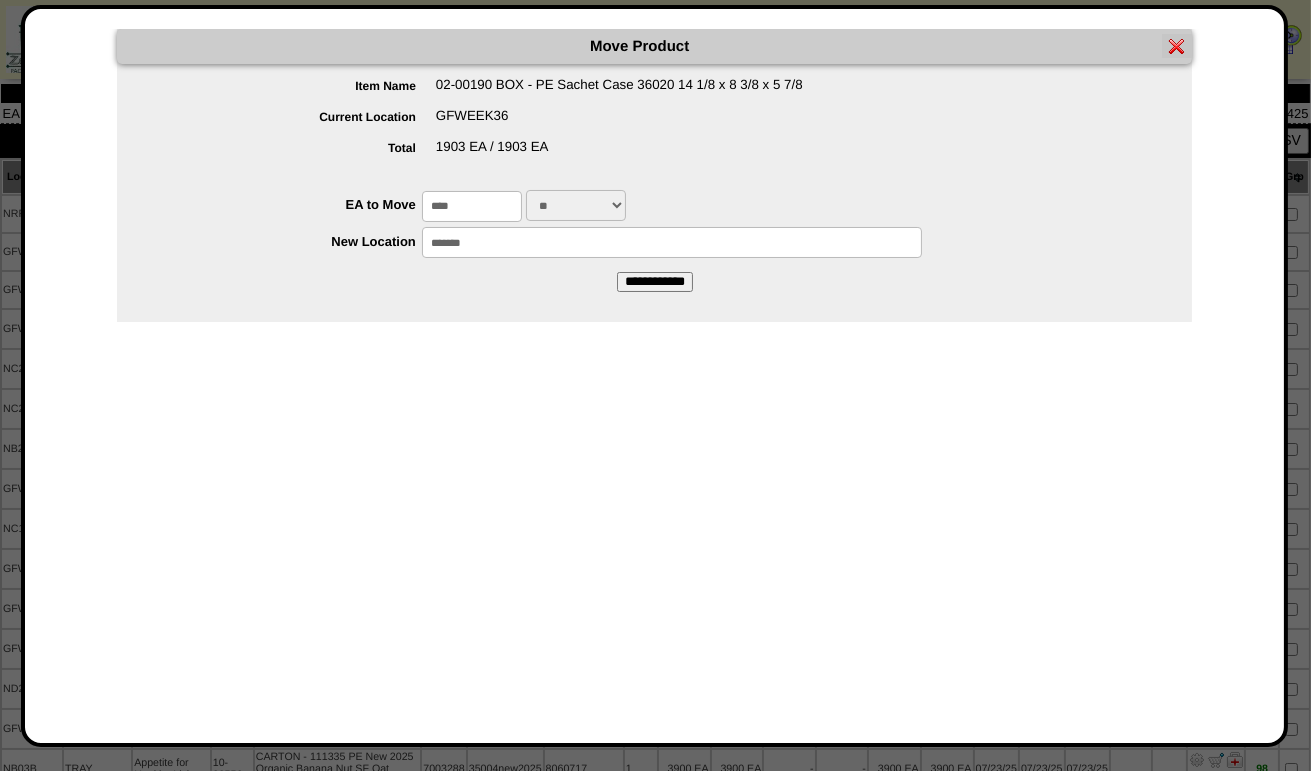 click on "**********" at bounding box center (655, 282) 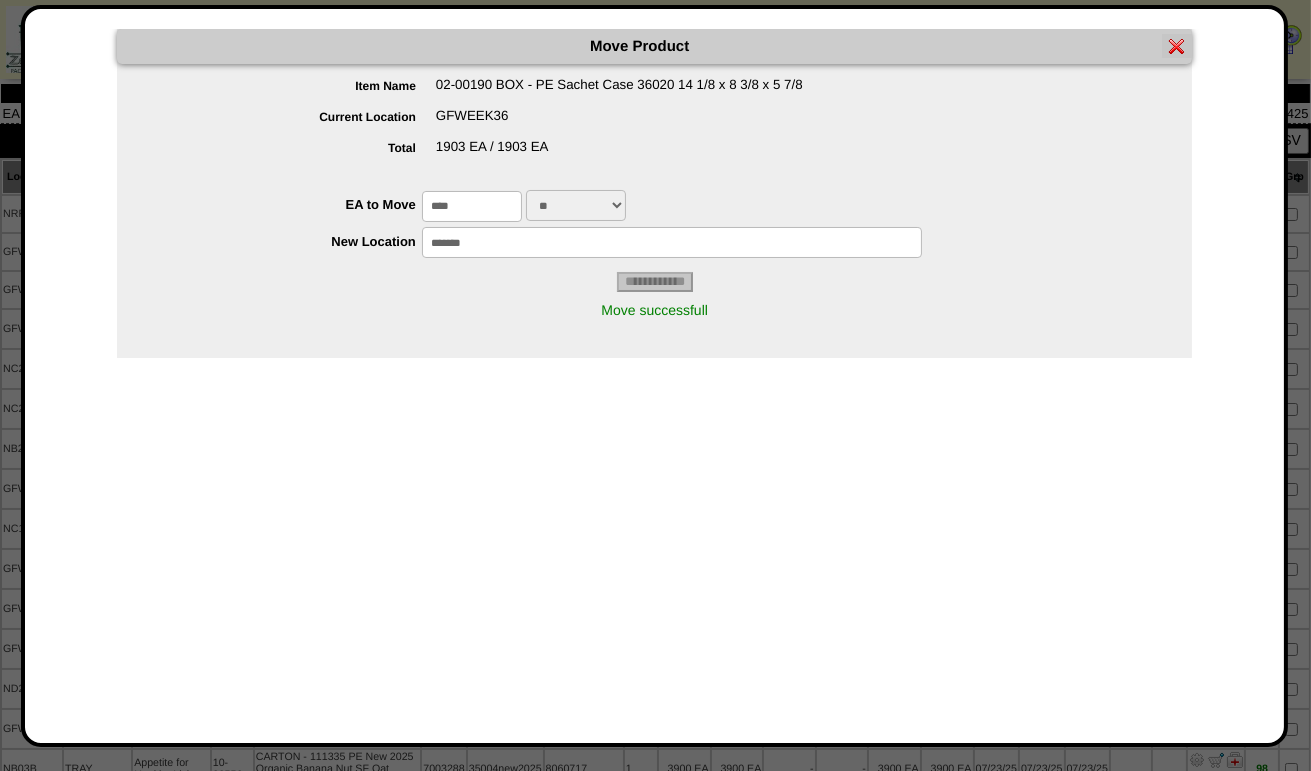 click at bounding box center [1177, 46] 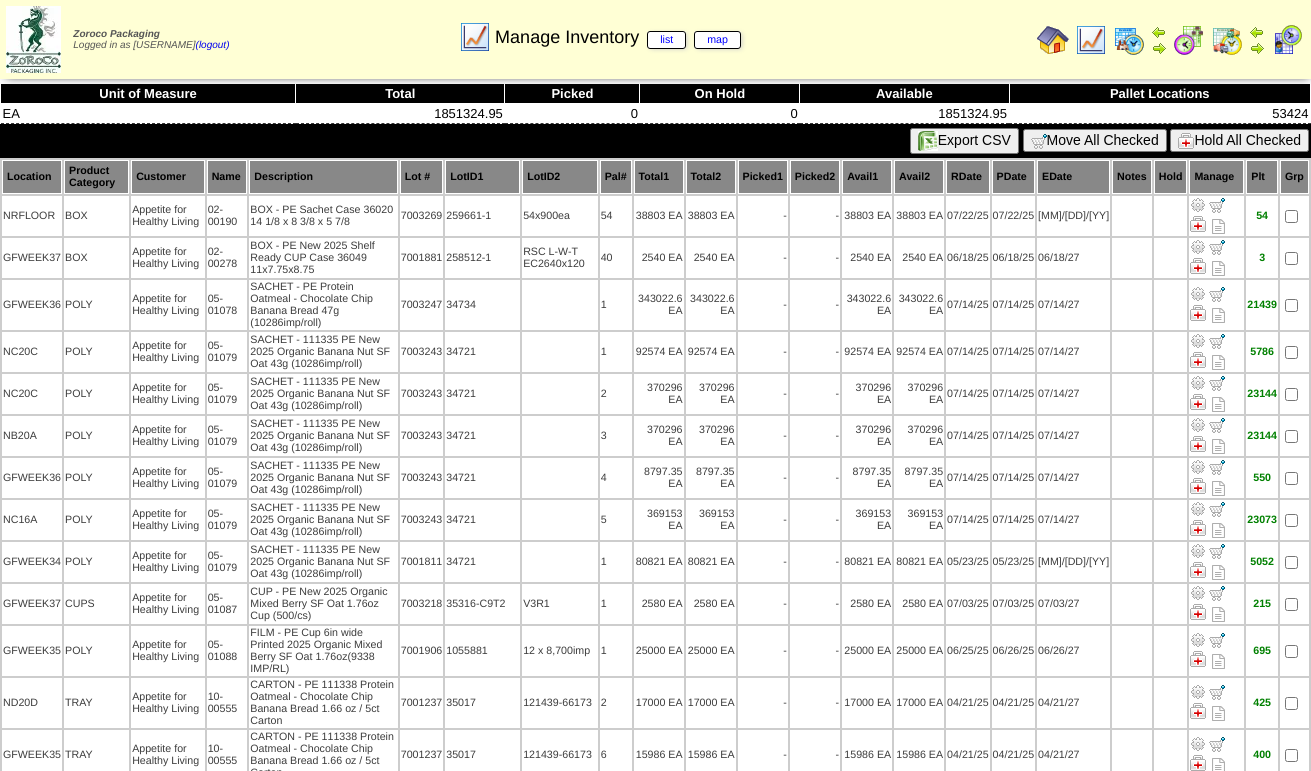 scroll, scrollTop: 0, scrollLeft: 0, axis: both 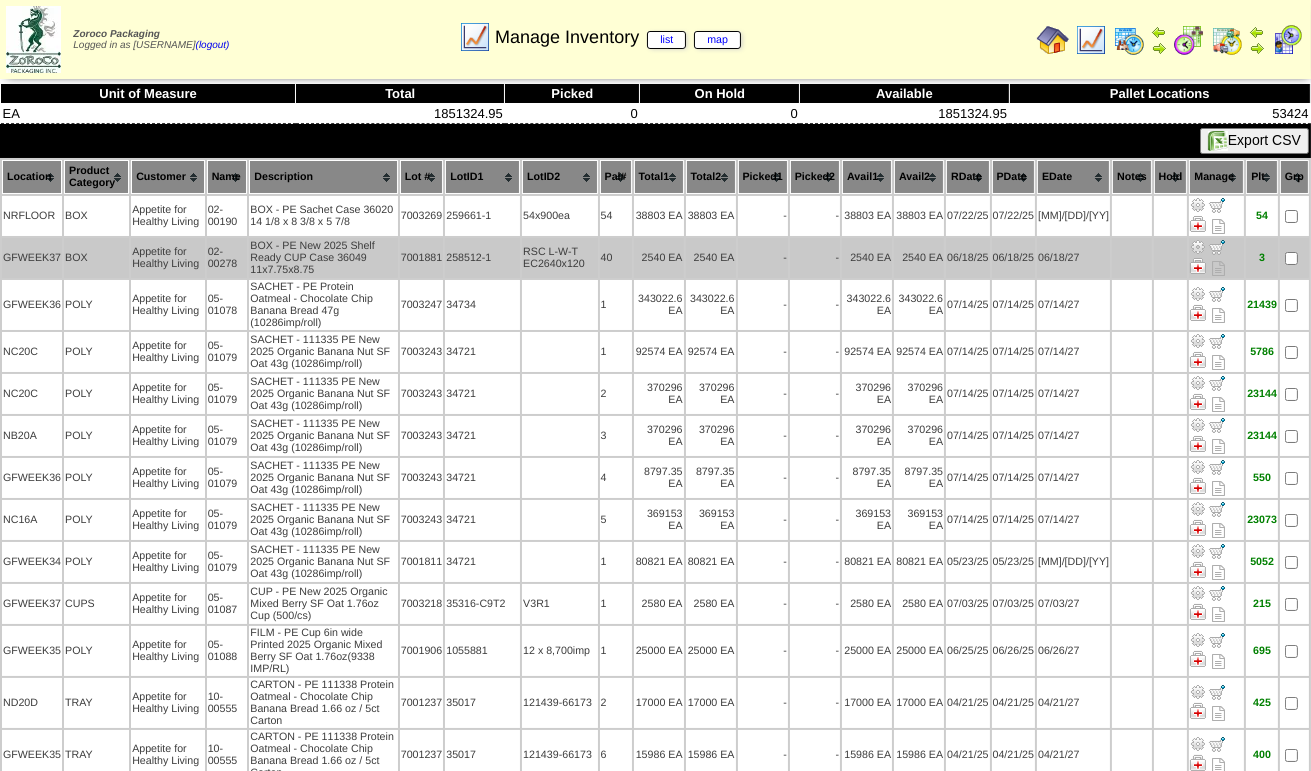 click at bounding box center (1198, 247) 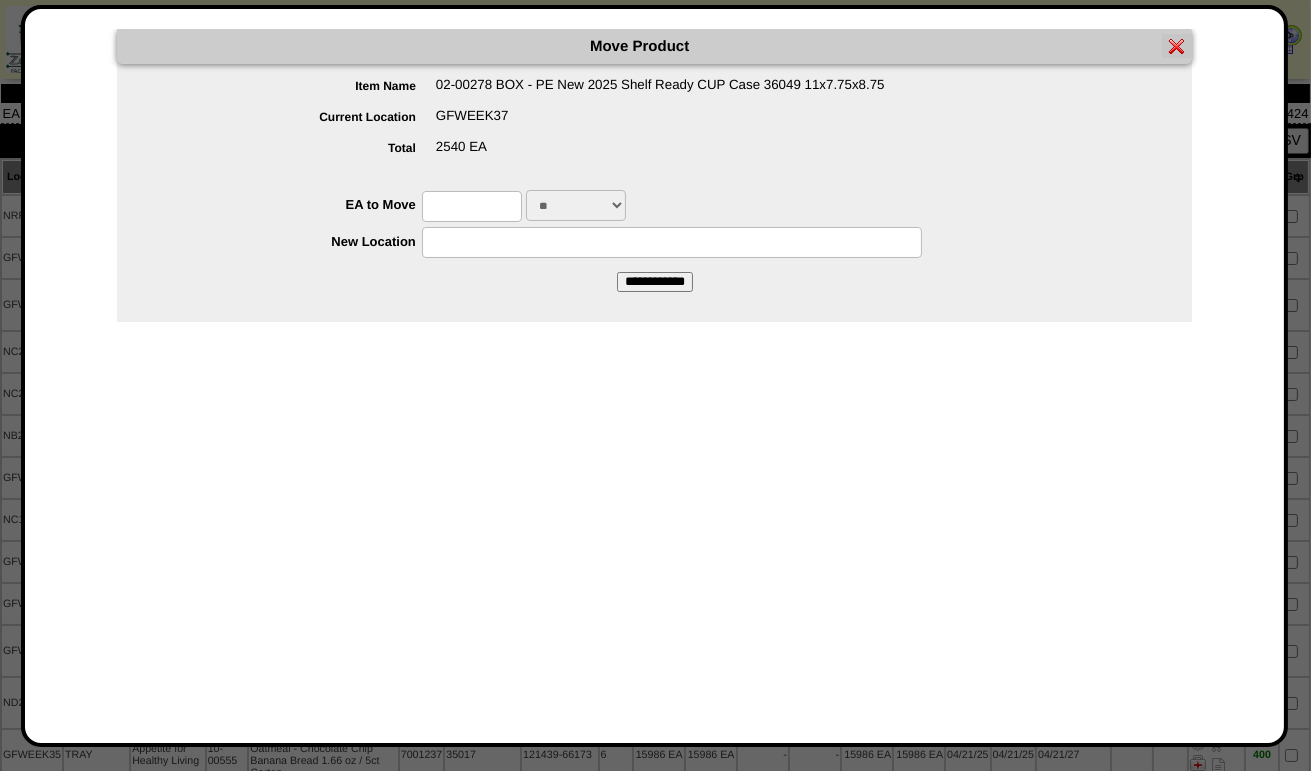 click at bounding box center [472, 206] 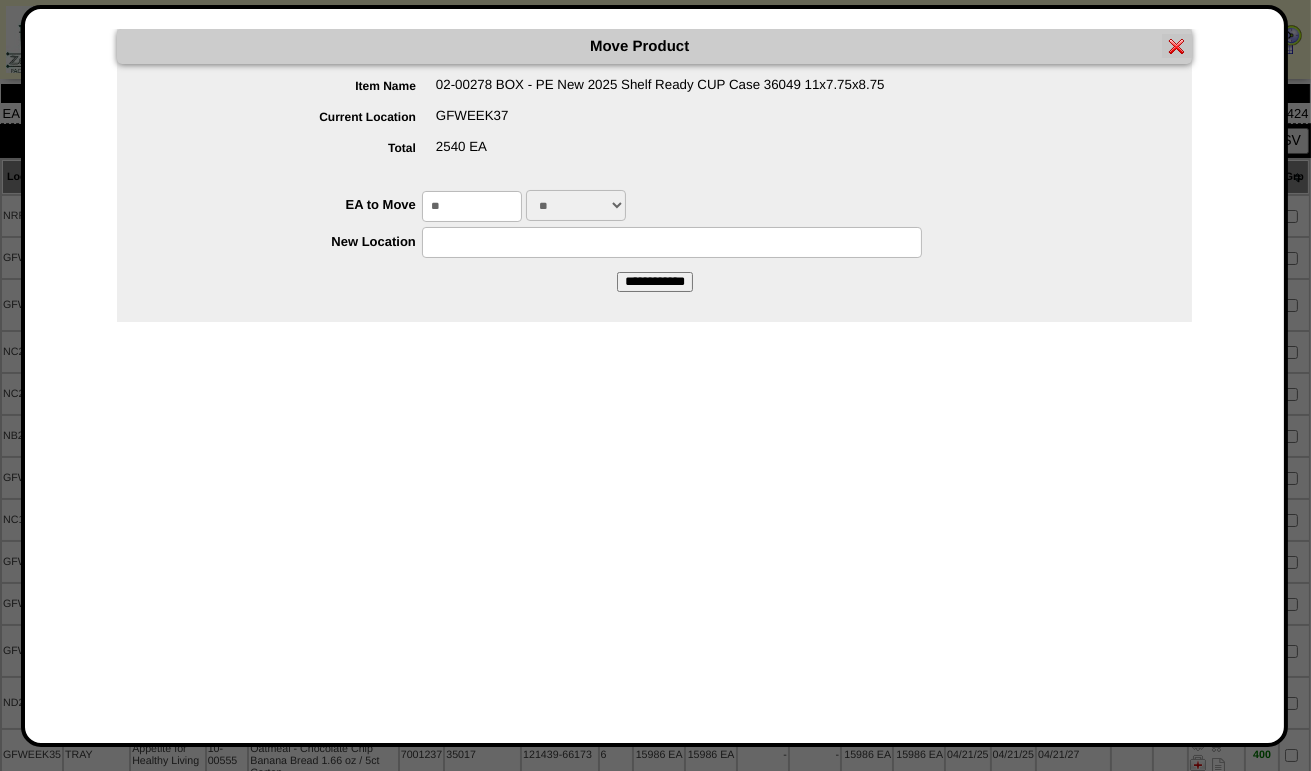 type on "*" 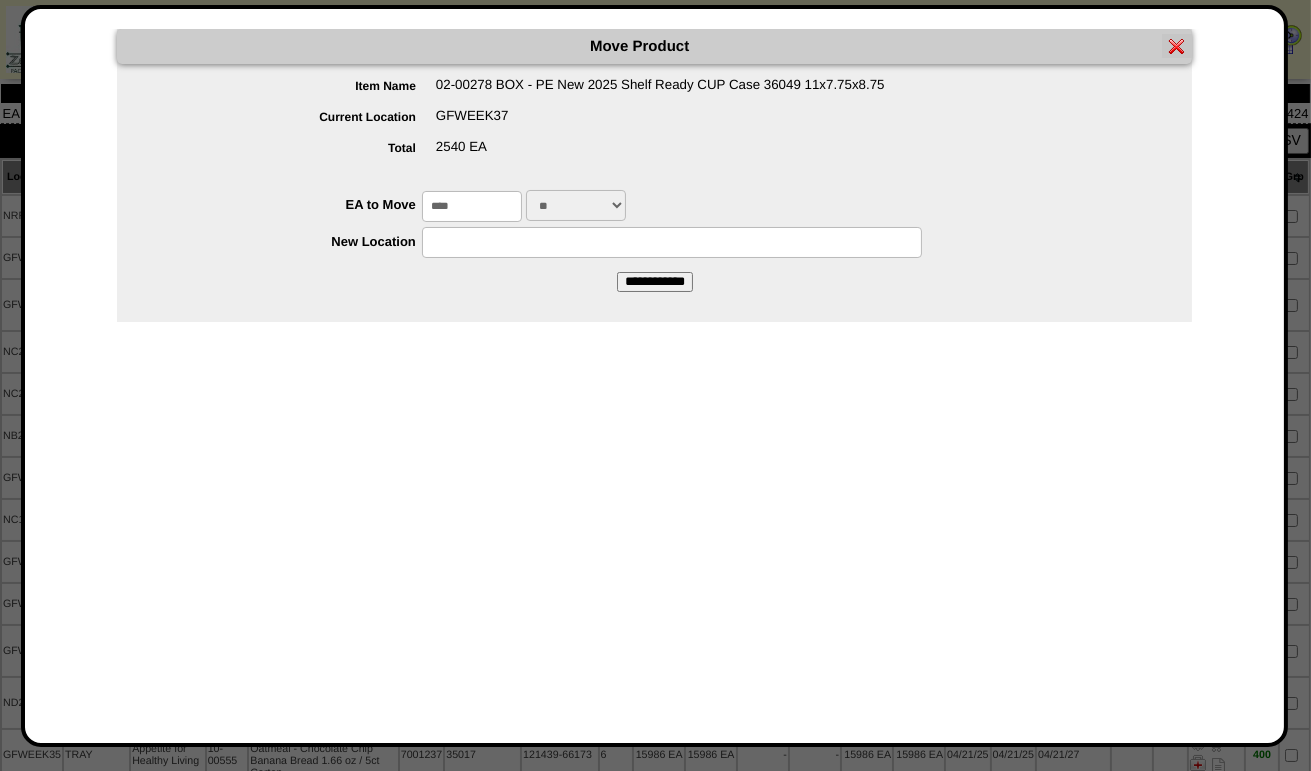 type on "****" 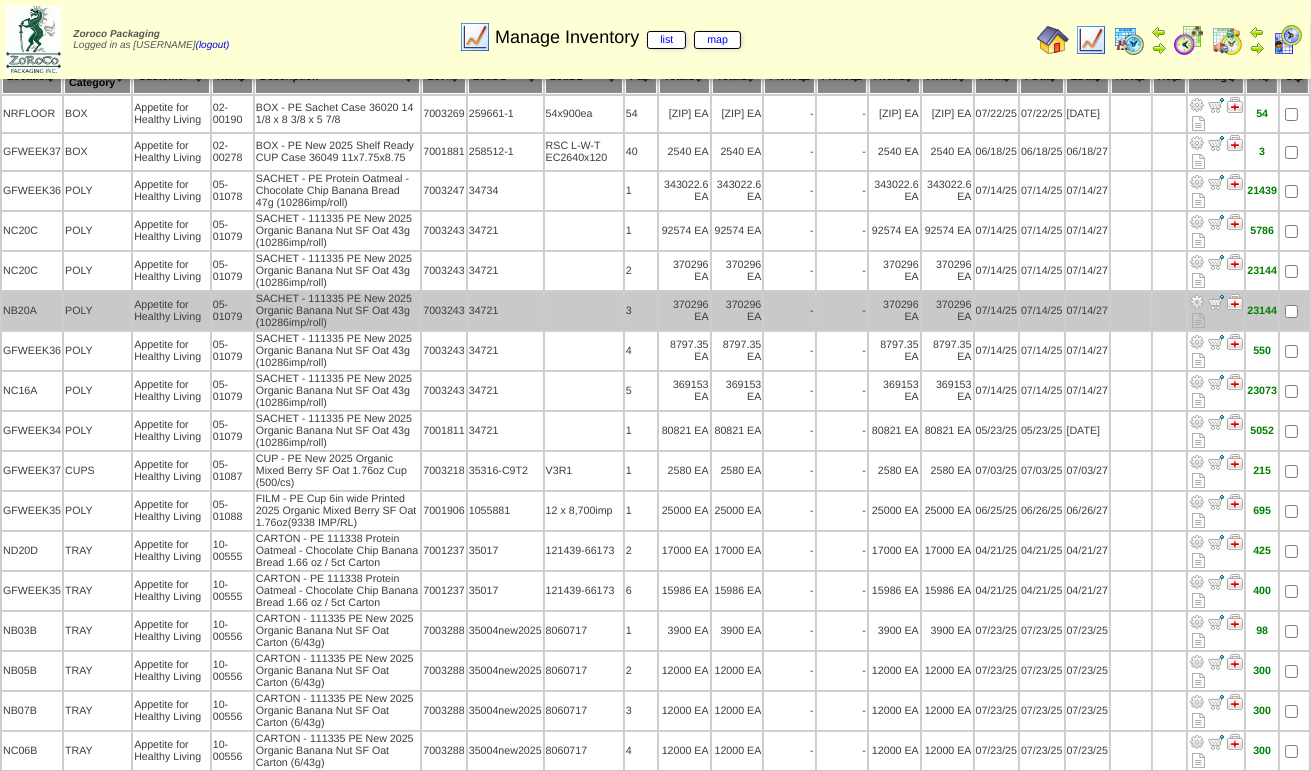scroll, scrollTop: 0, scrollLeft: 0, axis: both 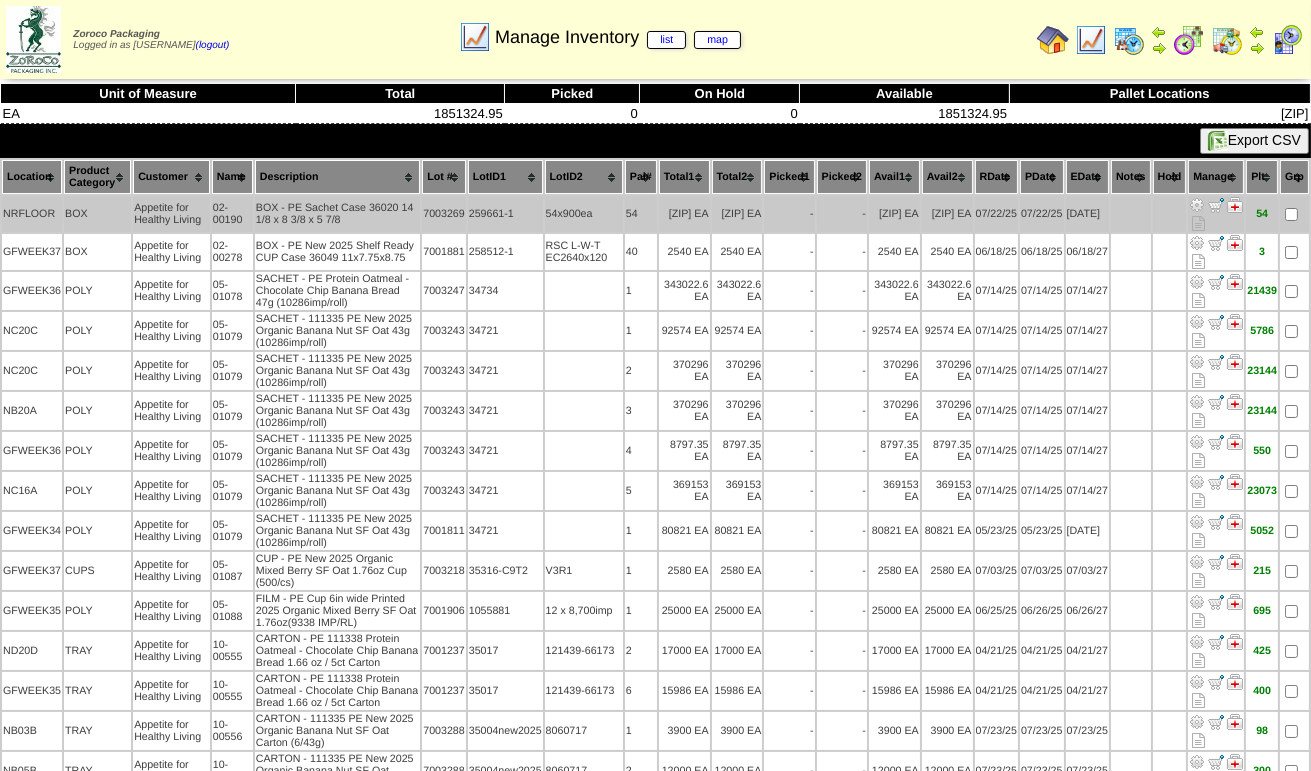 click at bounding box center [1197, 205] 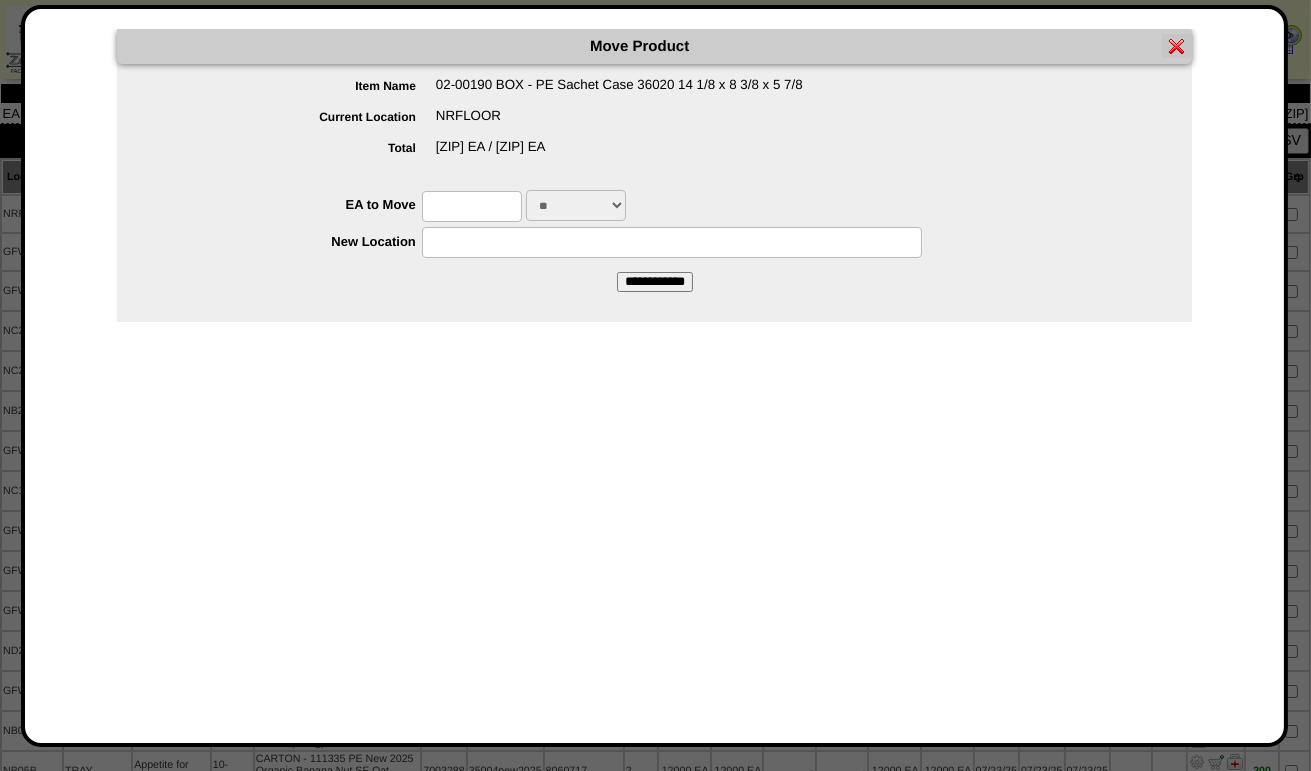 click at bounding box center (472, 206) 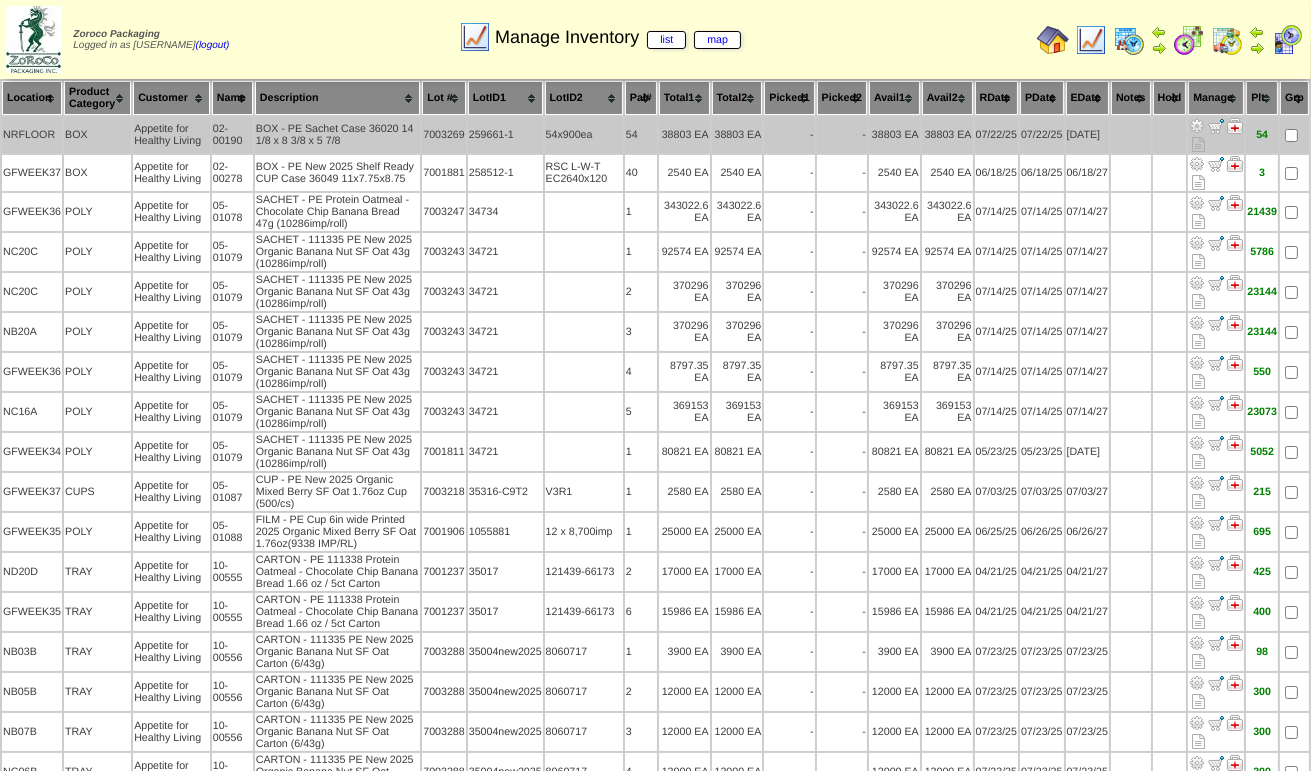 scroll, scrollTop: 100, scrollLeft: 0, axis: vertical 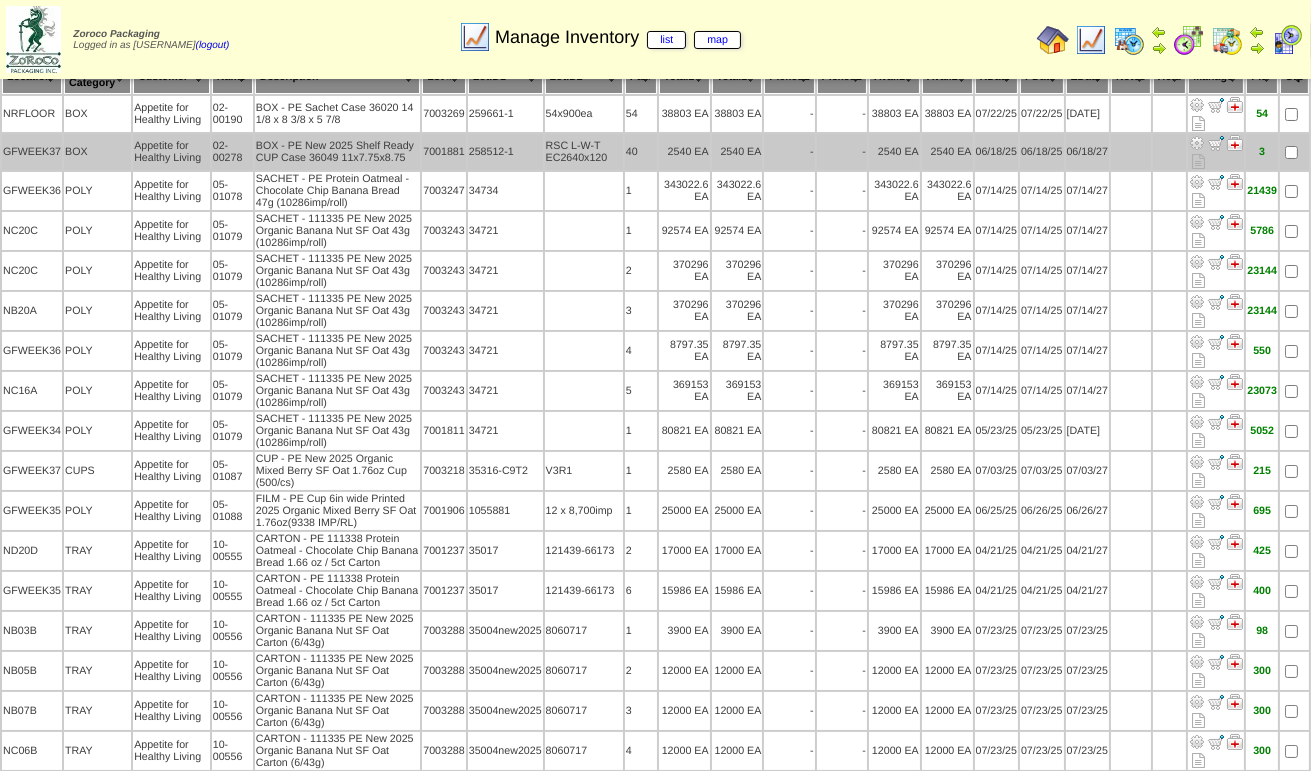 click at bounding box center [1197, 143] 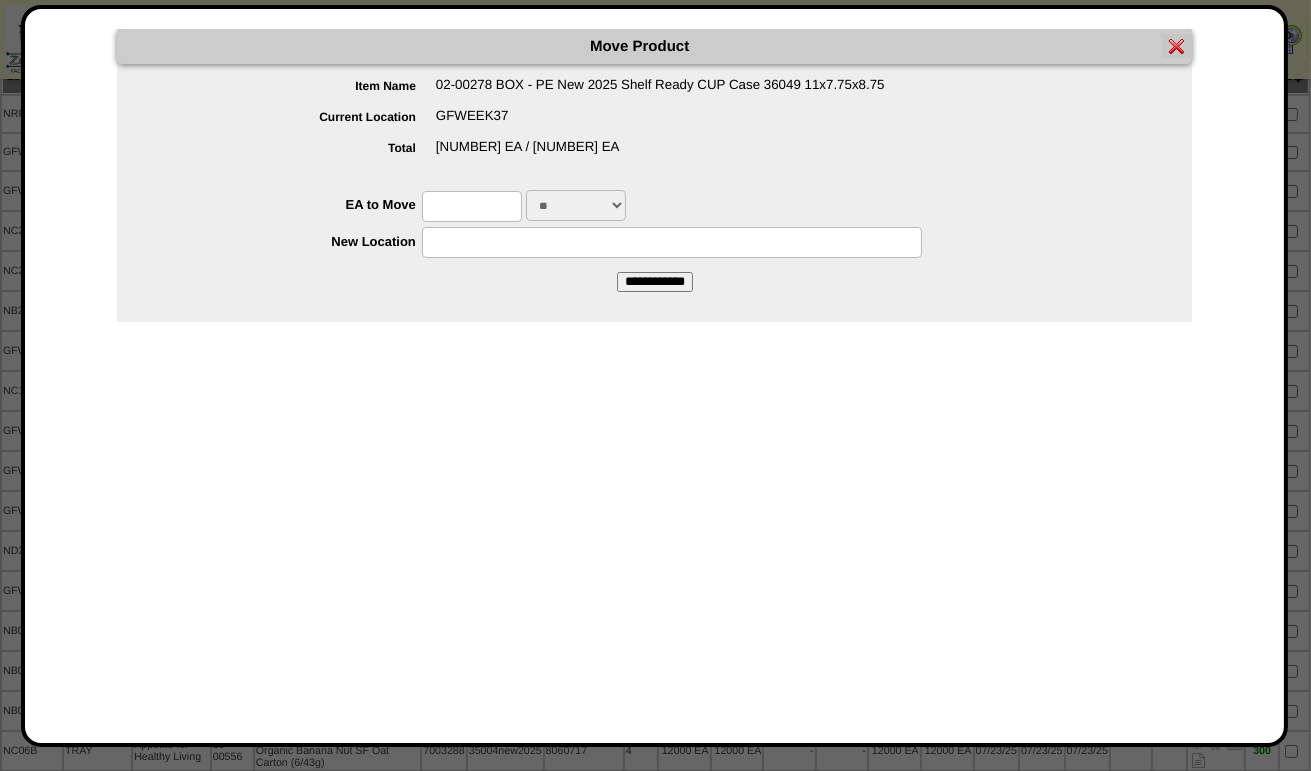 click at bounding box center (472, 206) 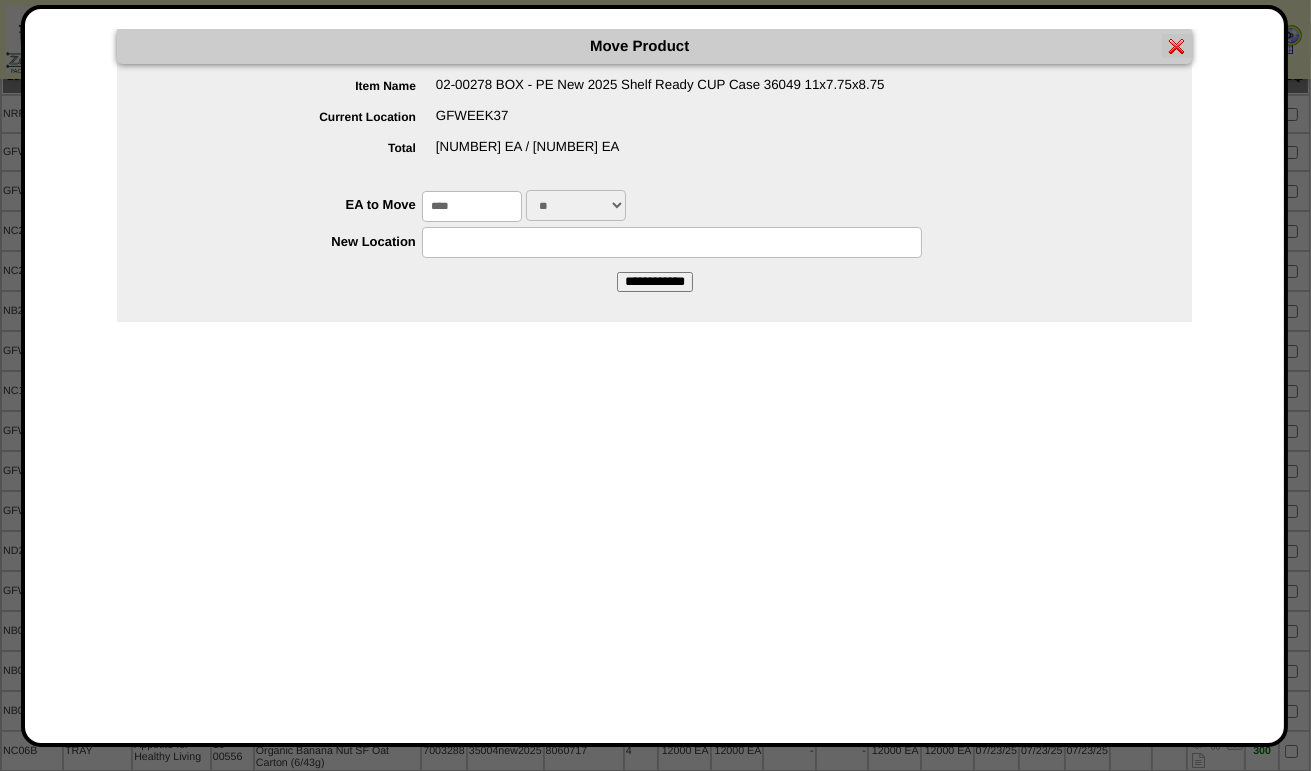 type on "****" 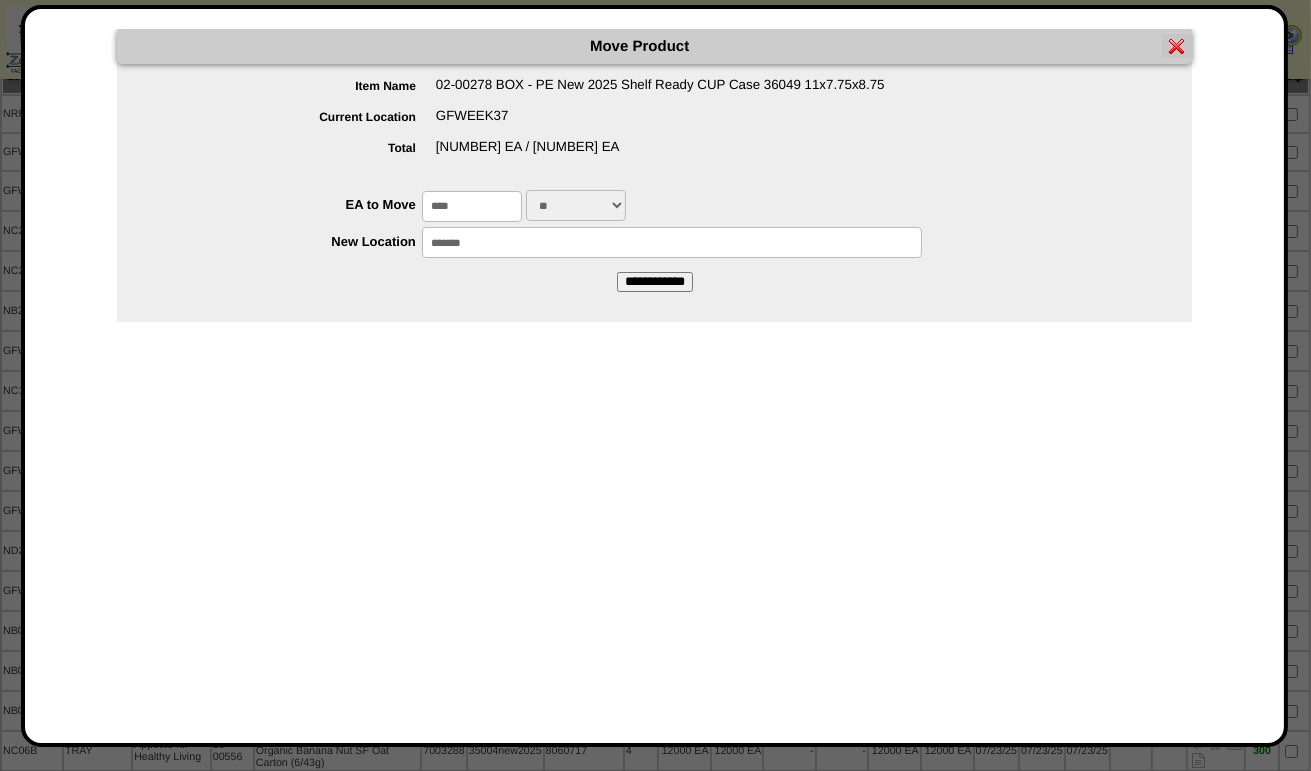 click on "**********" at bounding box center [655, 282] 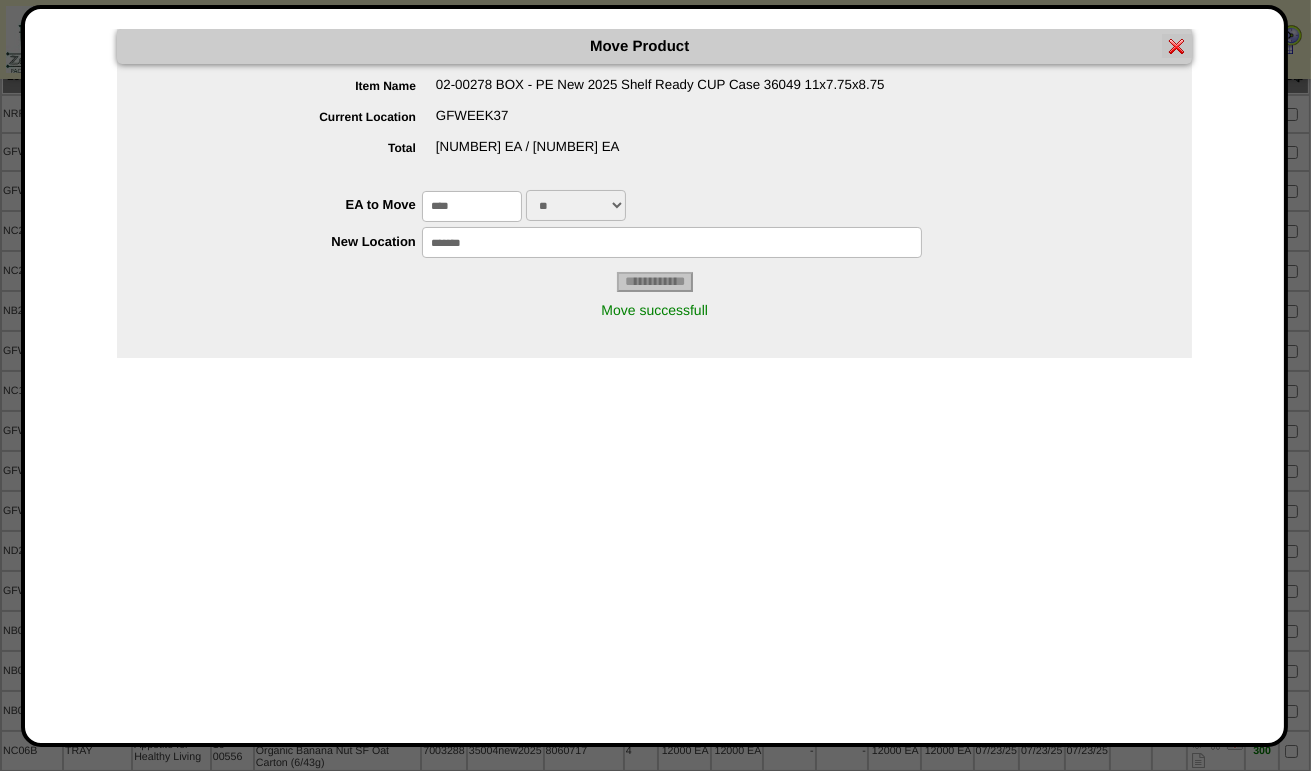 click at bounding box center (1177, 46) 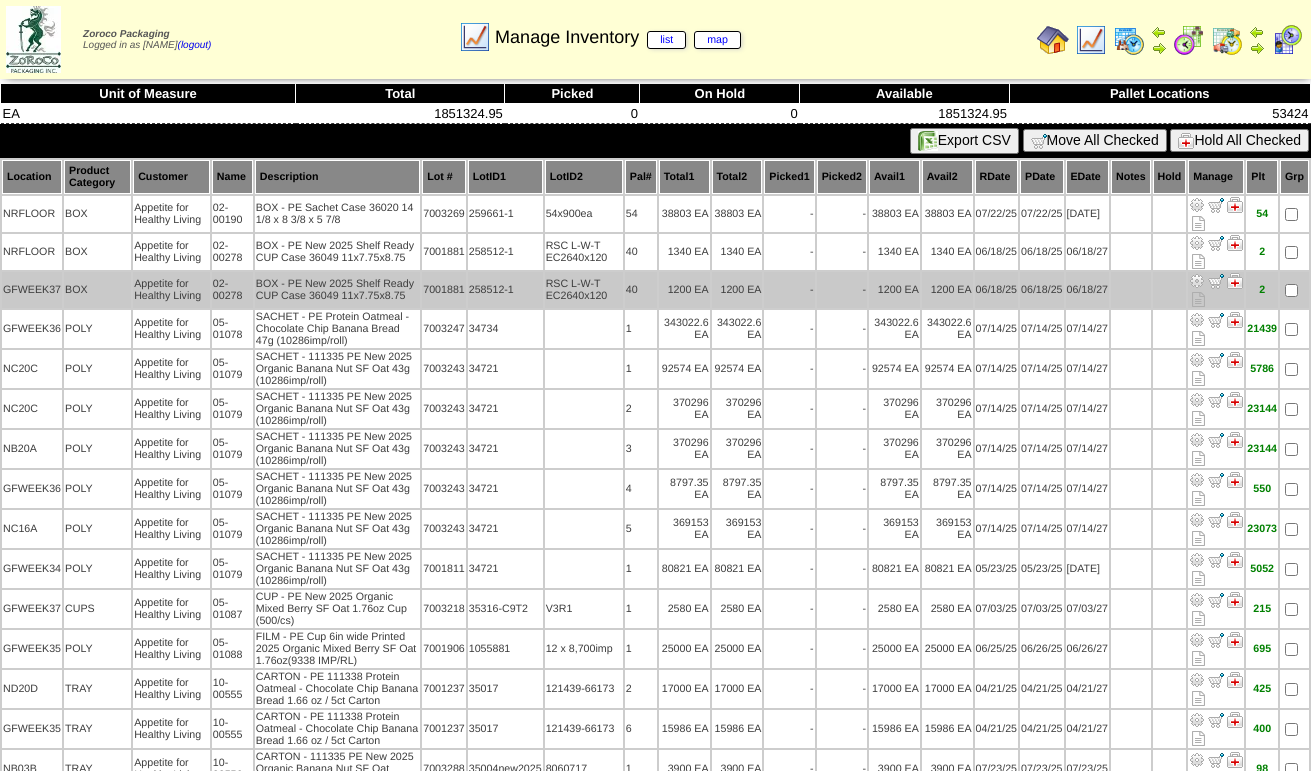 scroll, scrollTop: 0, scrollLeft: 0, axis: both 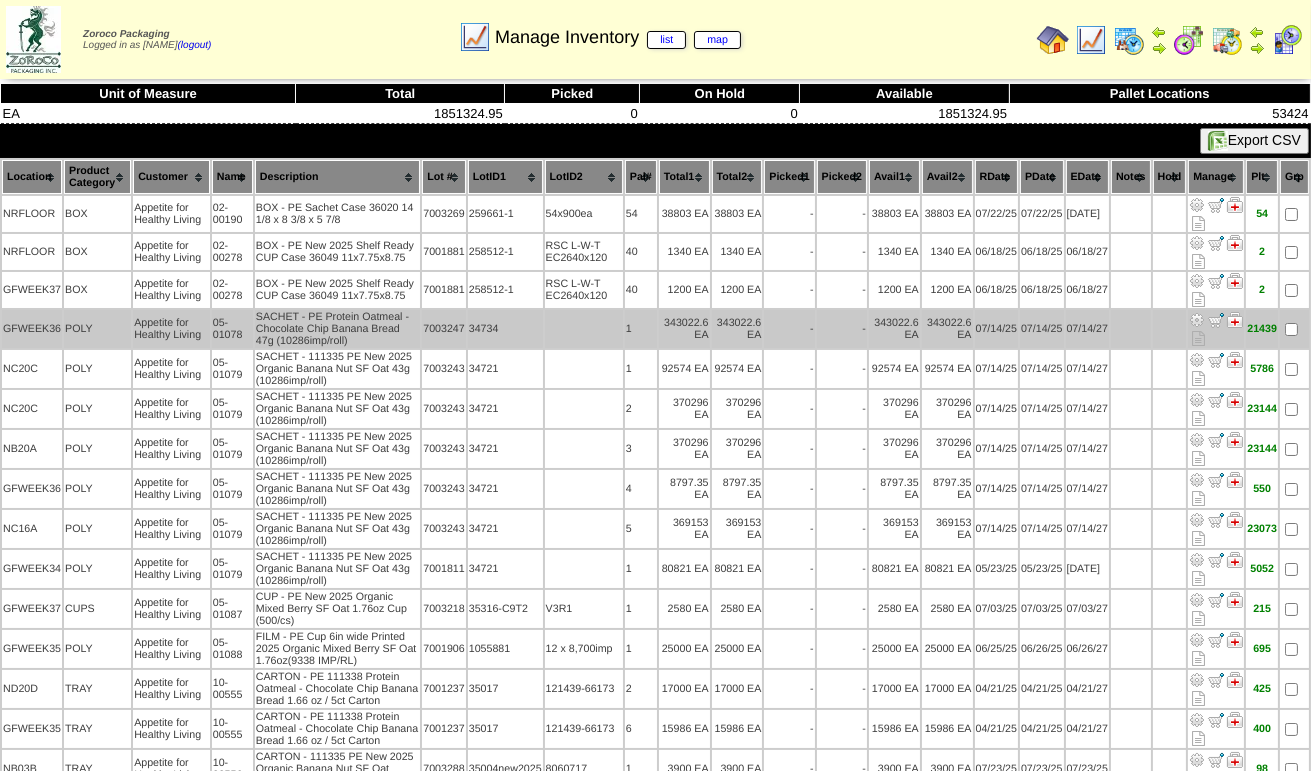 click at bounding box center (1197, 320) 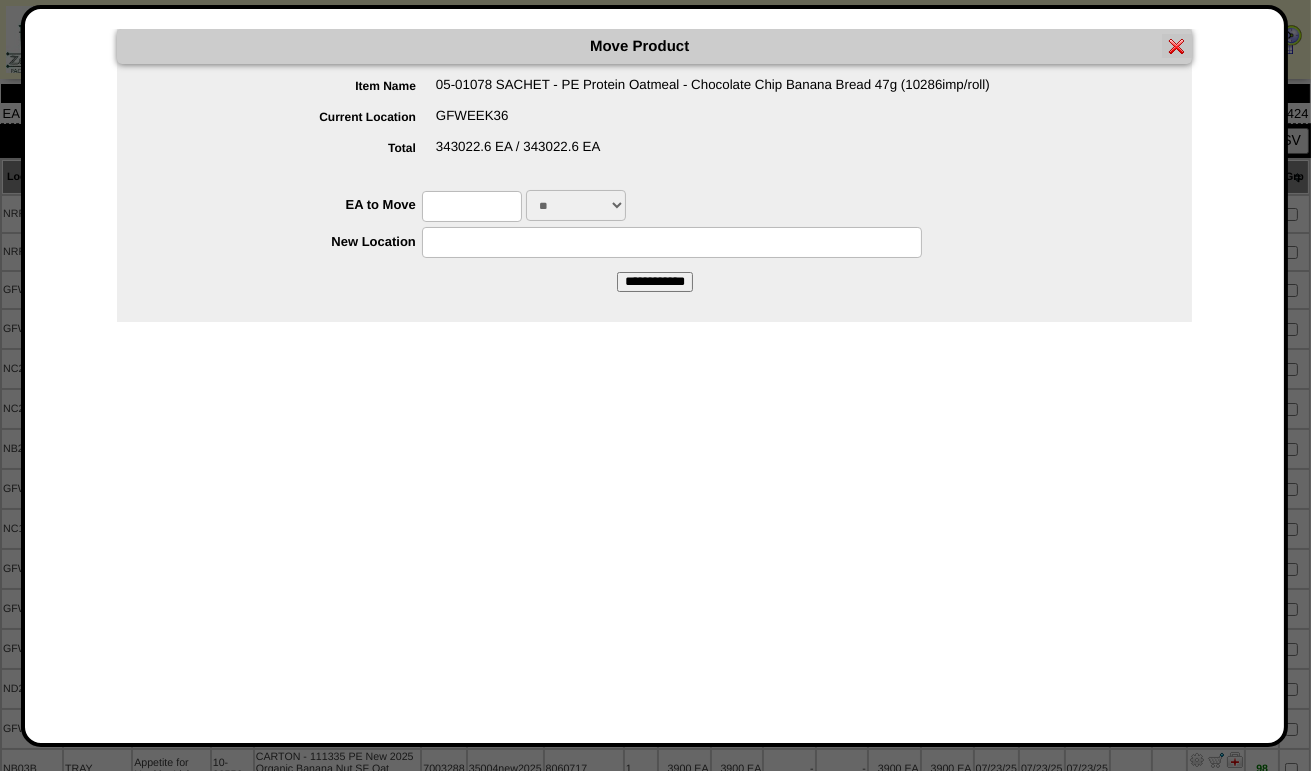 click at bounding box center (472, 206) 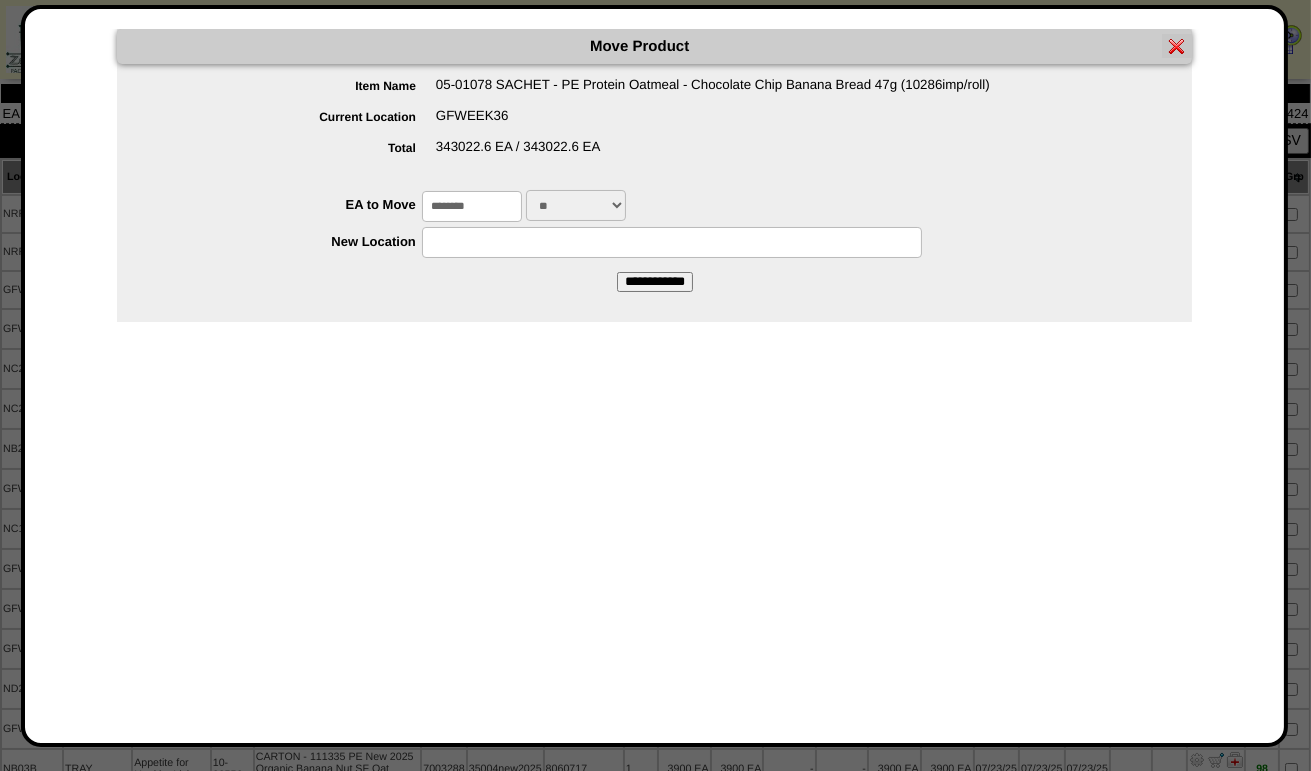 type on "********" 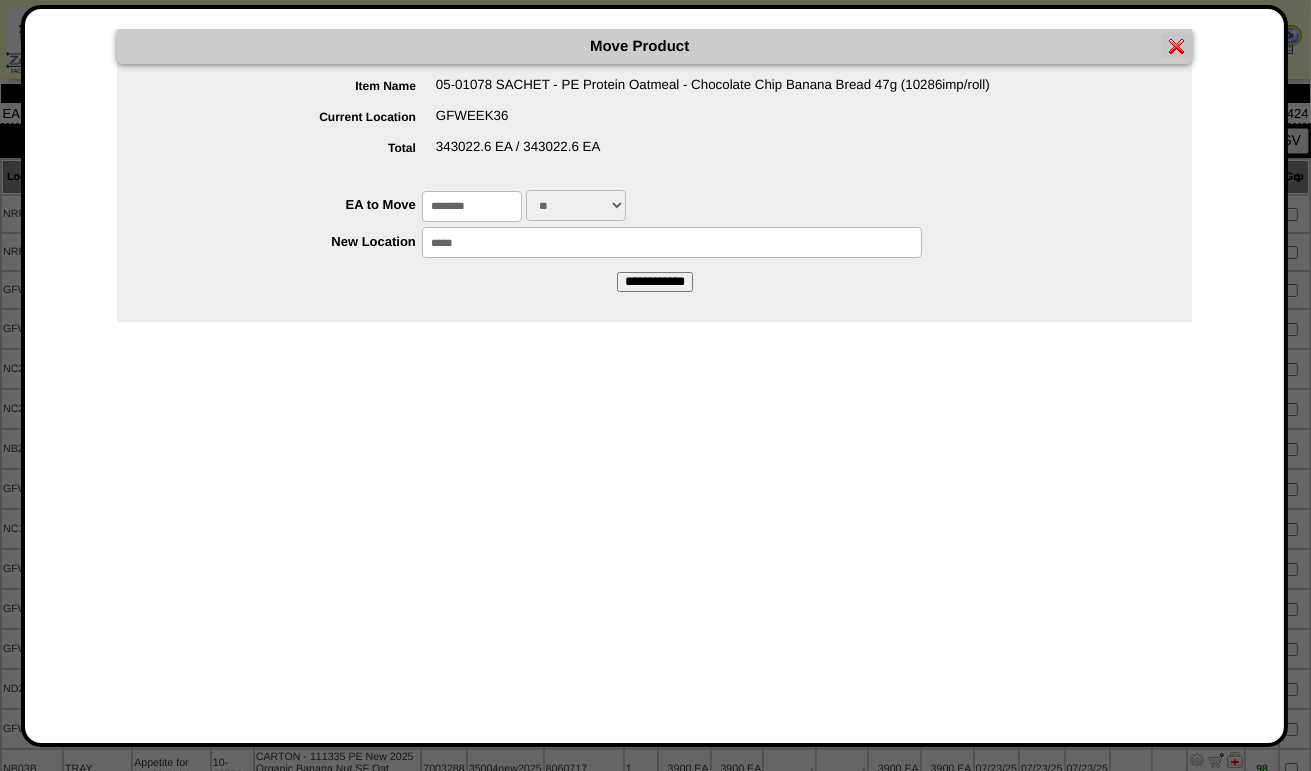 type on "*****" 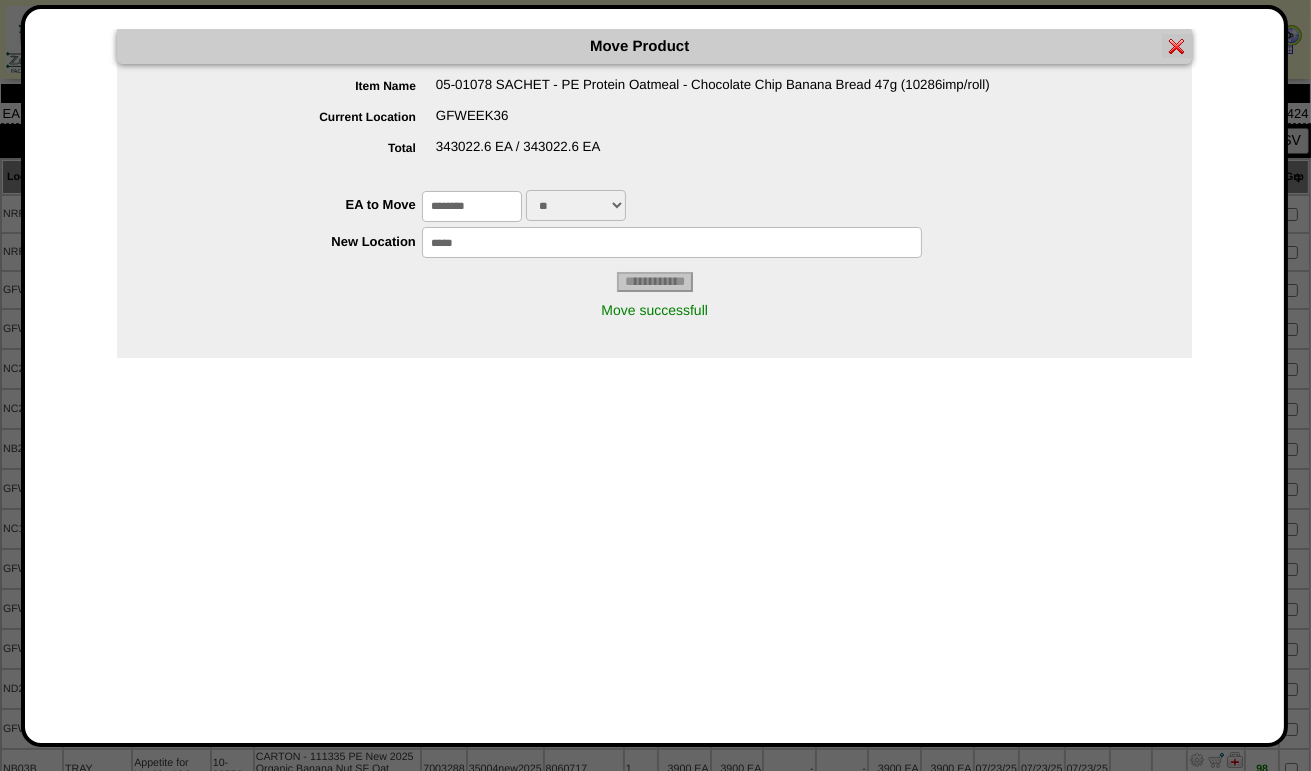 click at bounding box center [1177, 46] 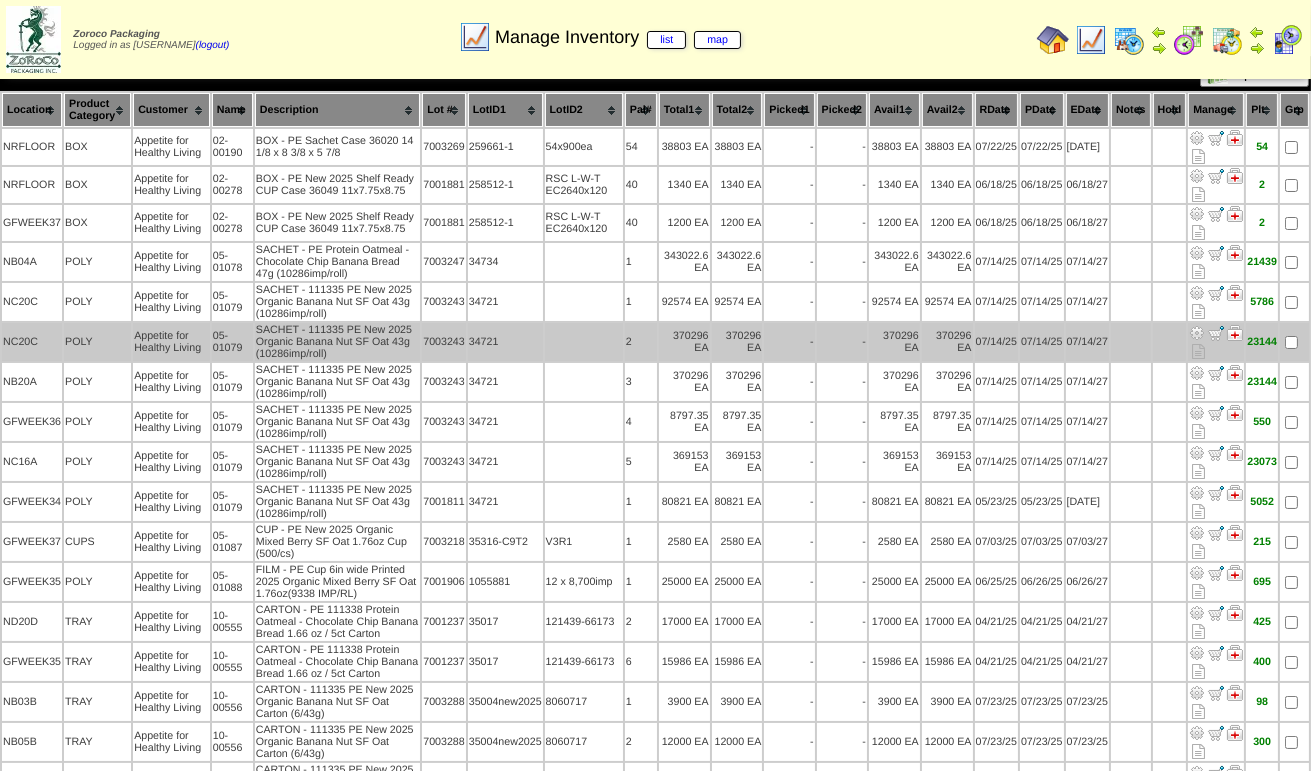 scroll, scrollTop: 100, scrollLeft: 0, axis: vertical 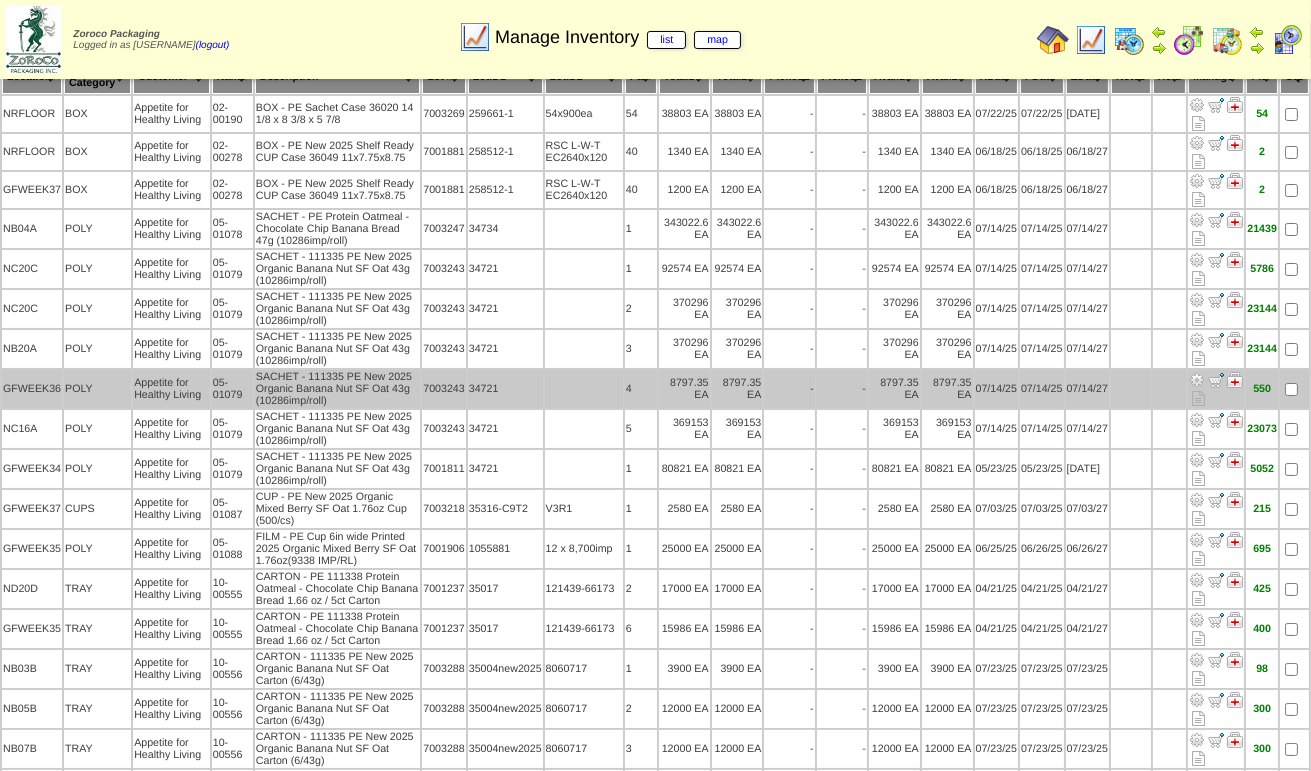 click at bounding box center [1197, 380] 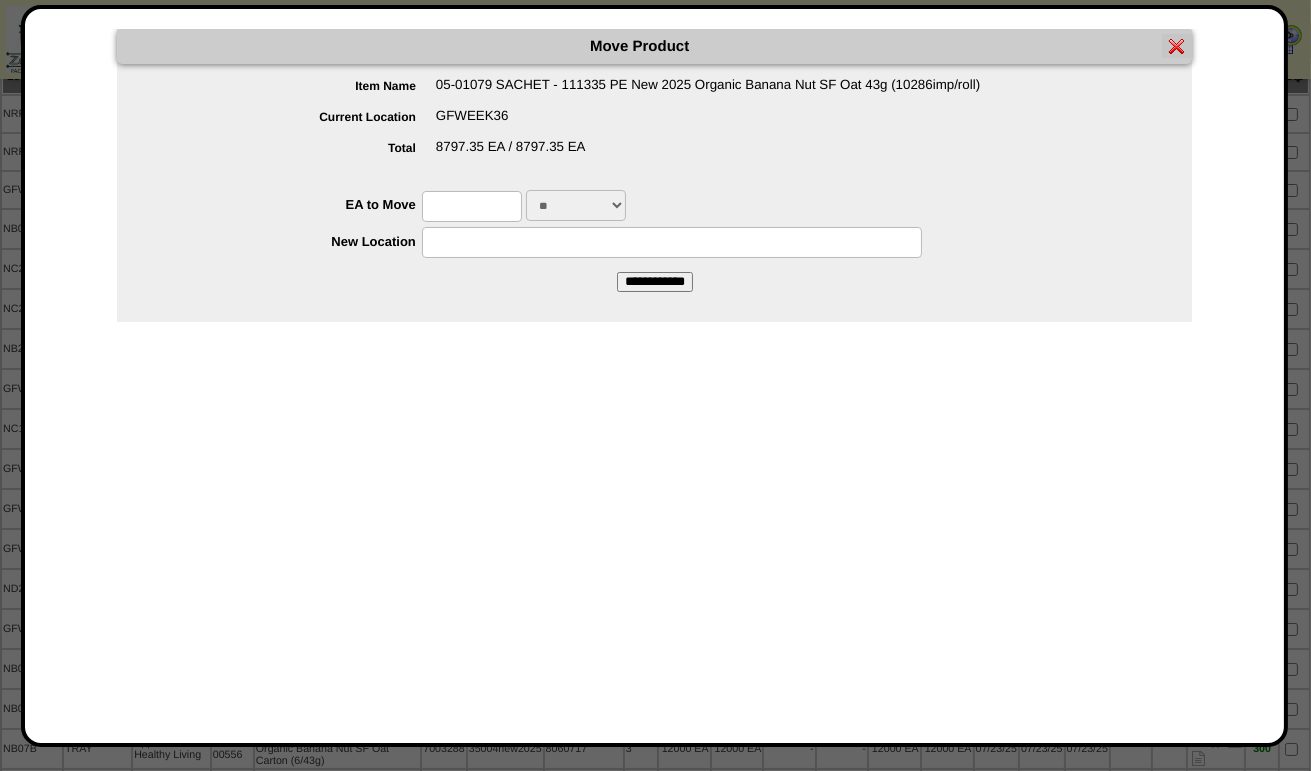 click at bounding box center (472, 206) 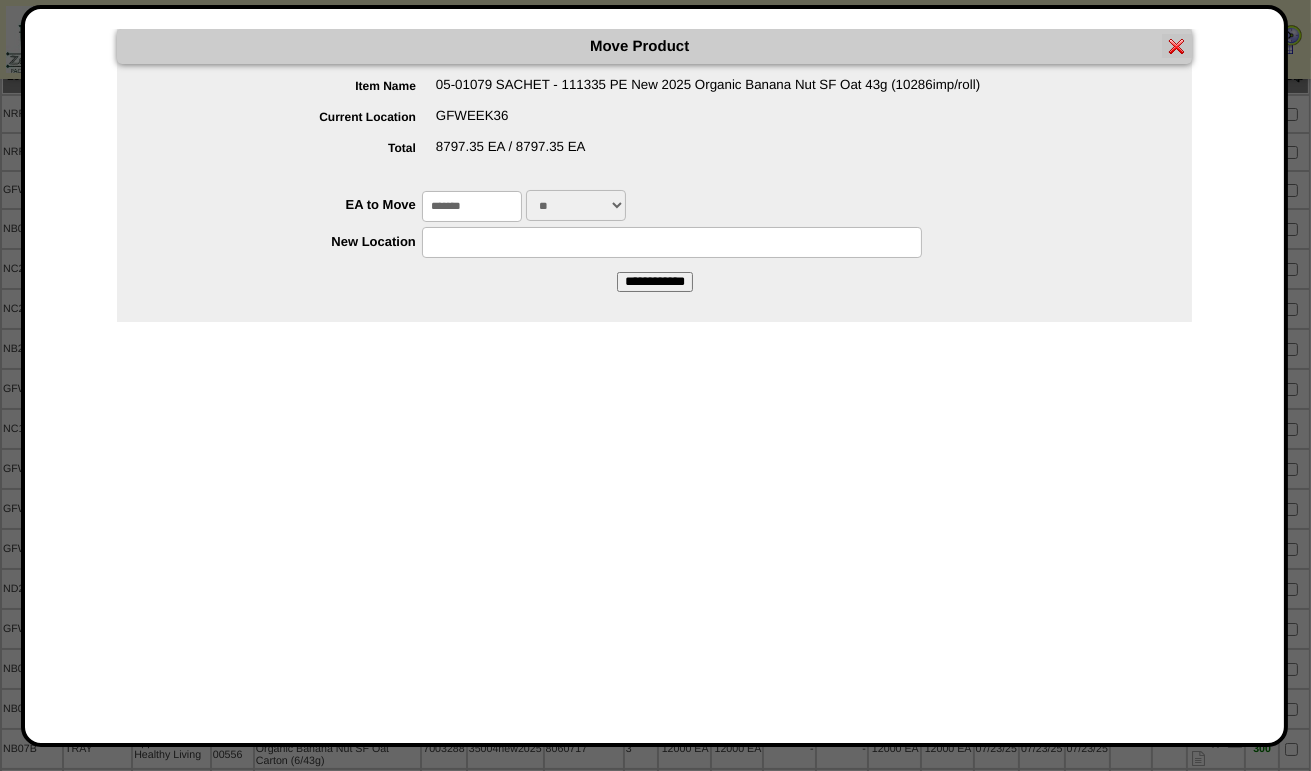 type on "*******" 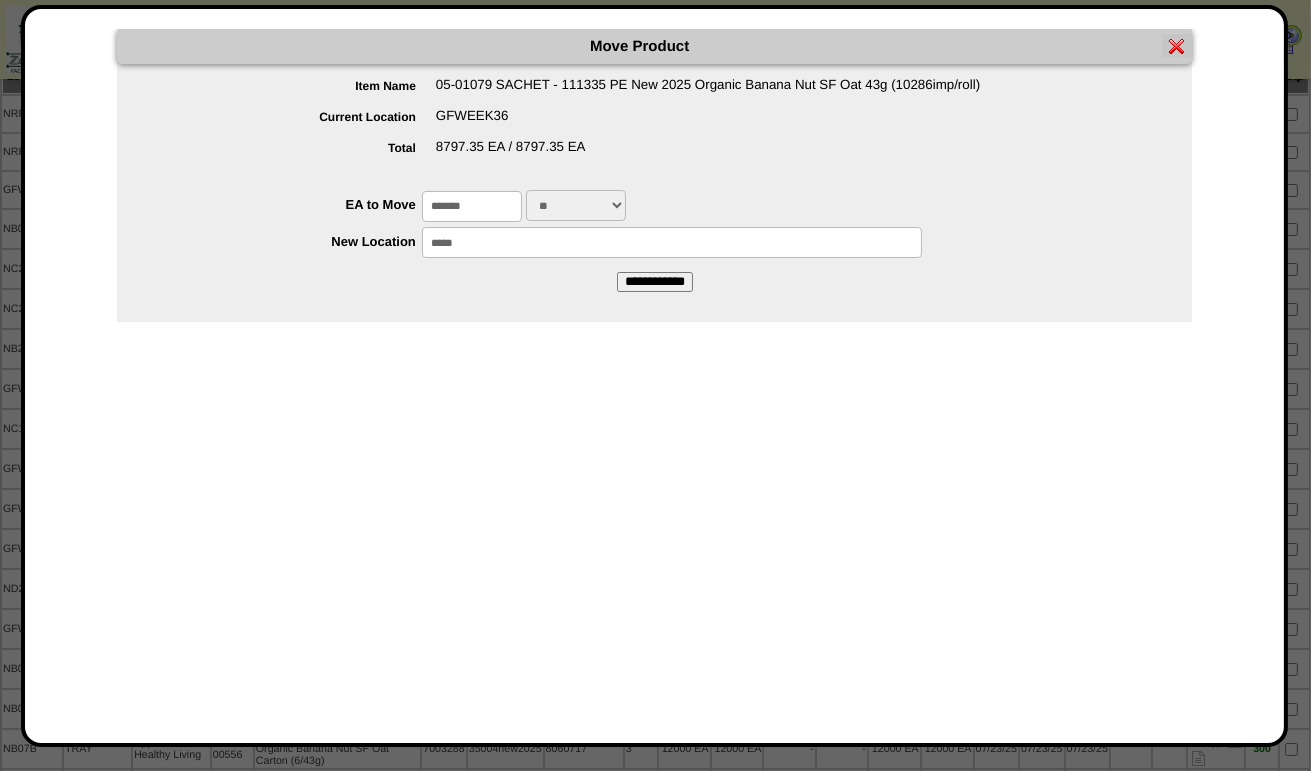 type on "*****" 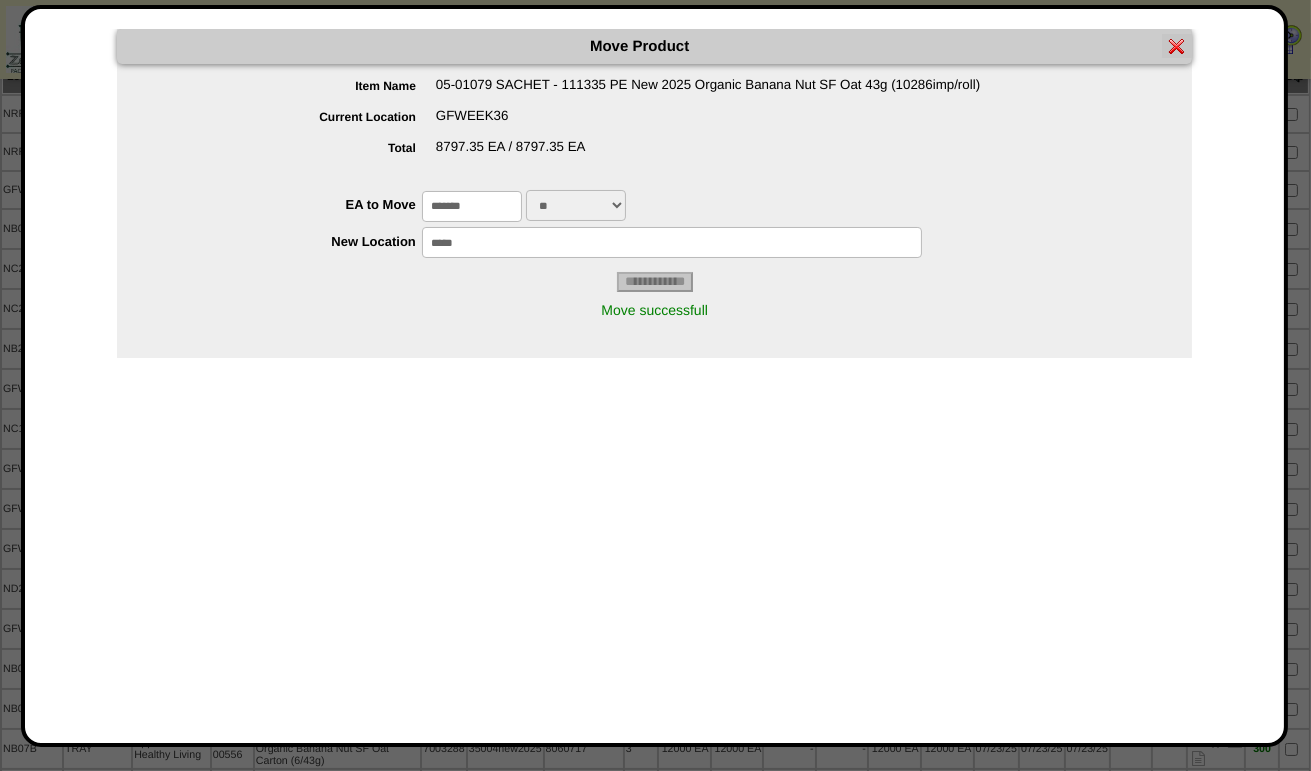 click at bounding box center (1177, 46) 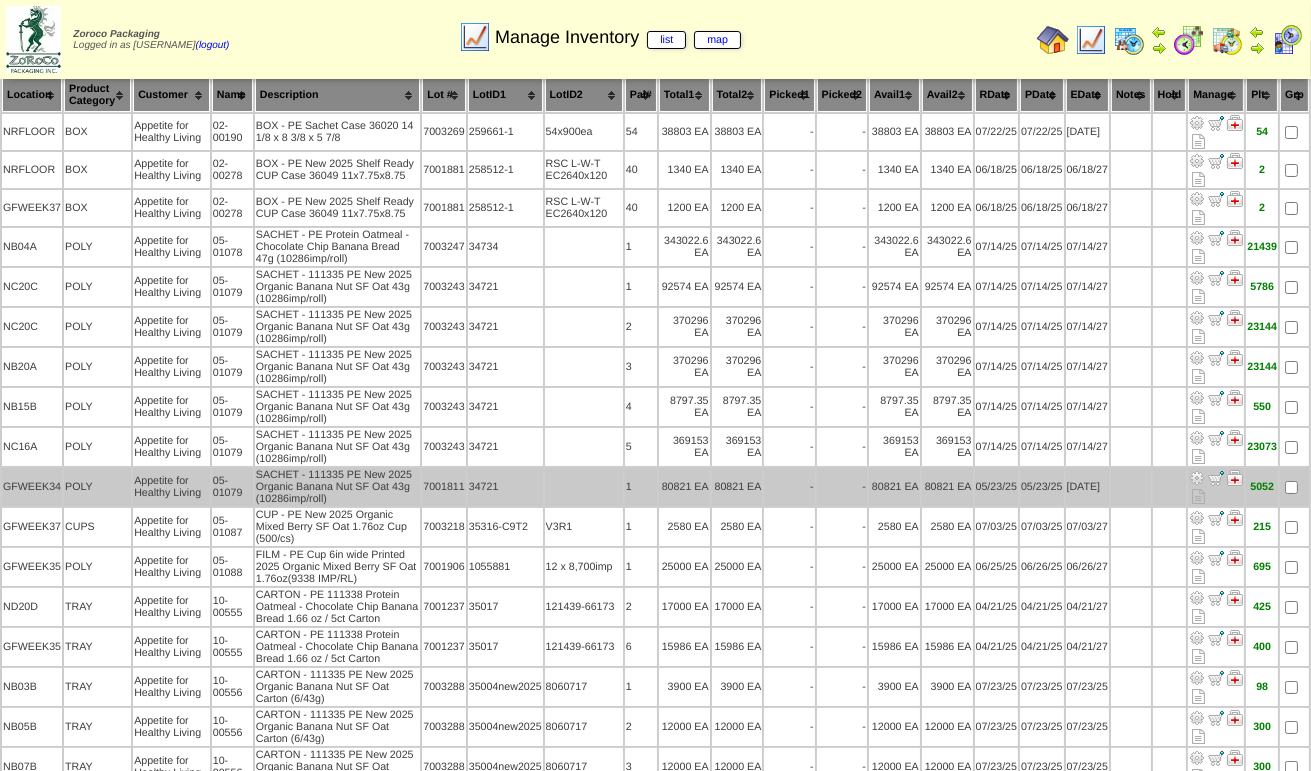 scroll, scrollTop: 100, scrollLeft: 0, axis: vertical 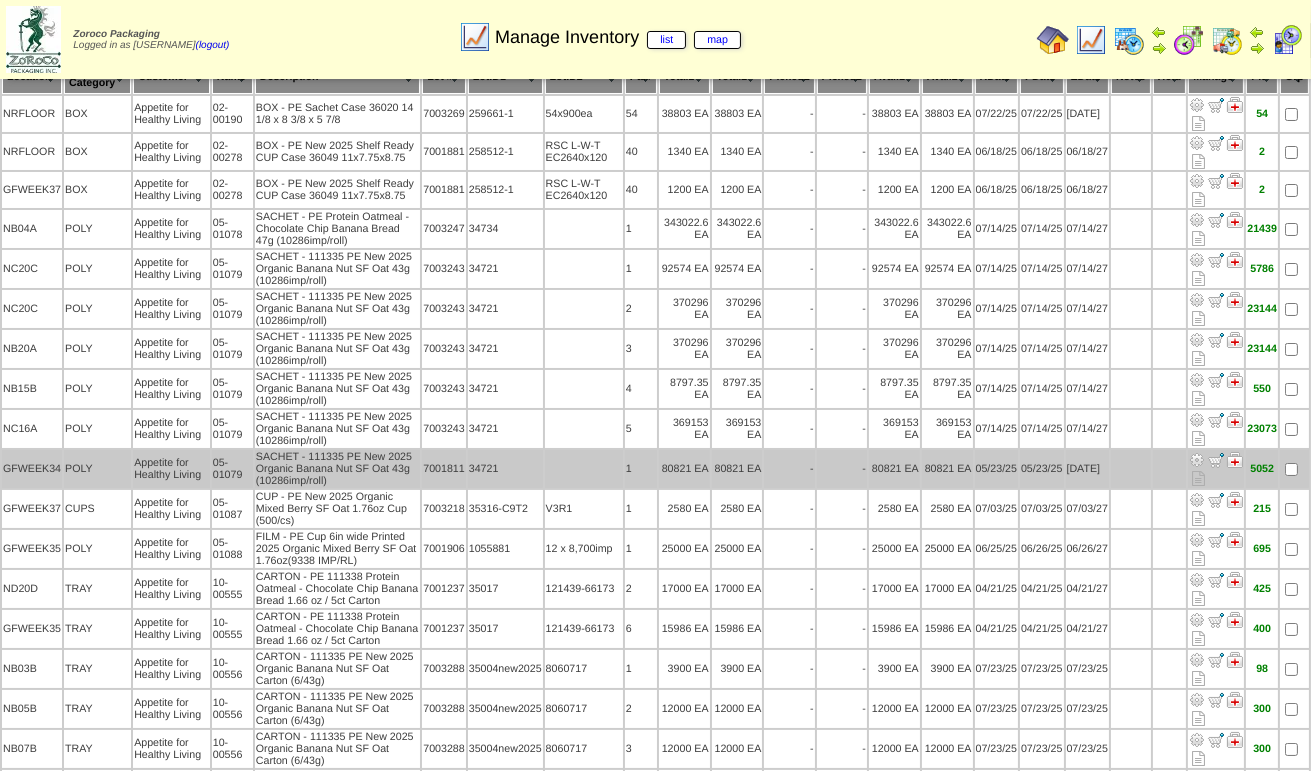 click at bounding box center [1197, 460] 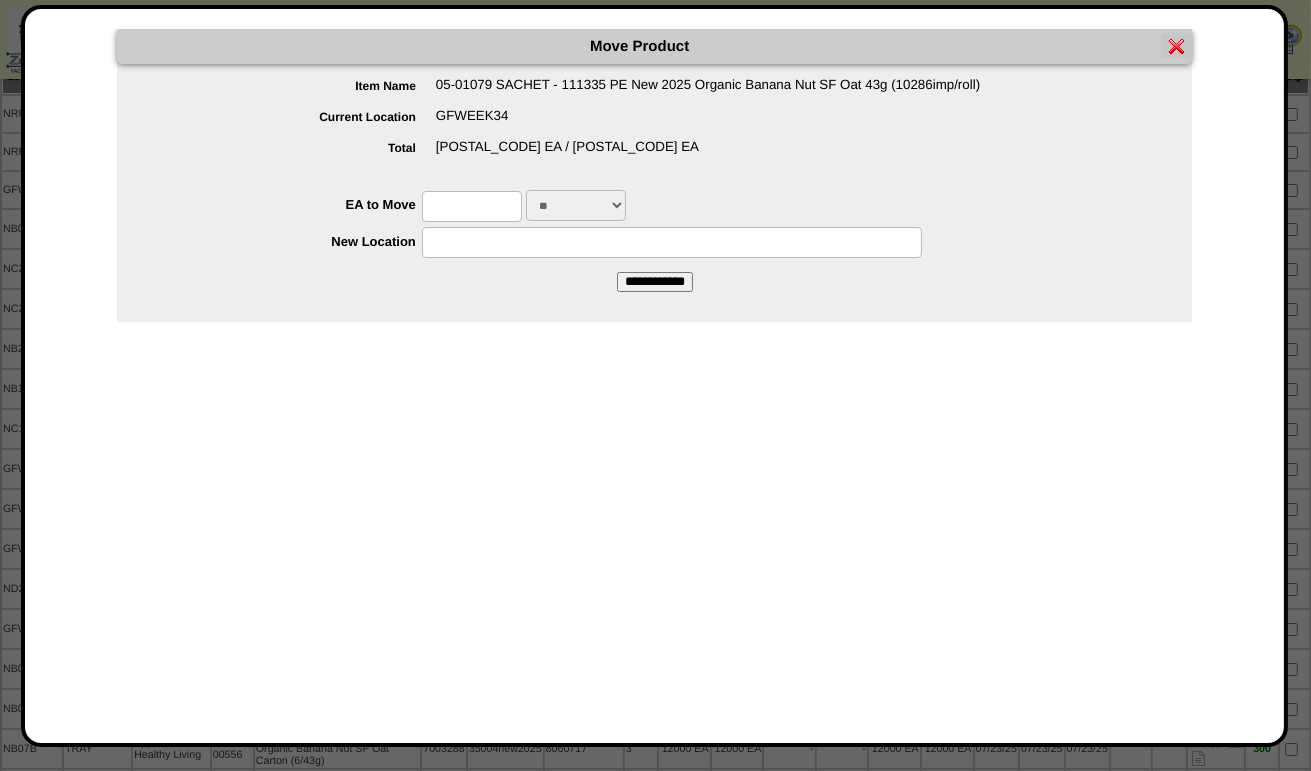 click at bounding box center (472, 206) 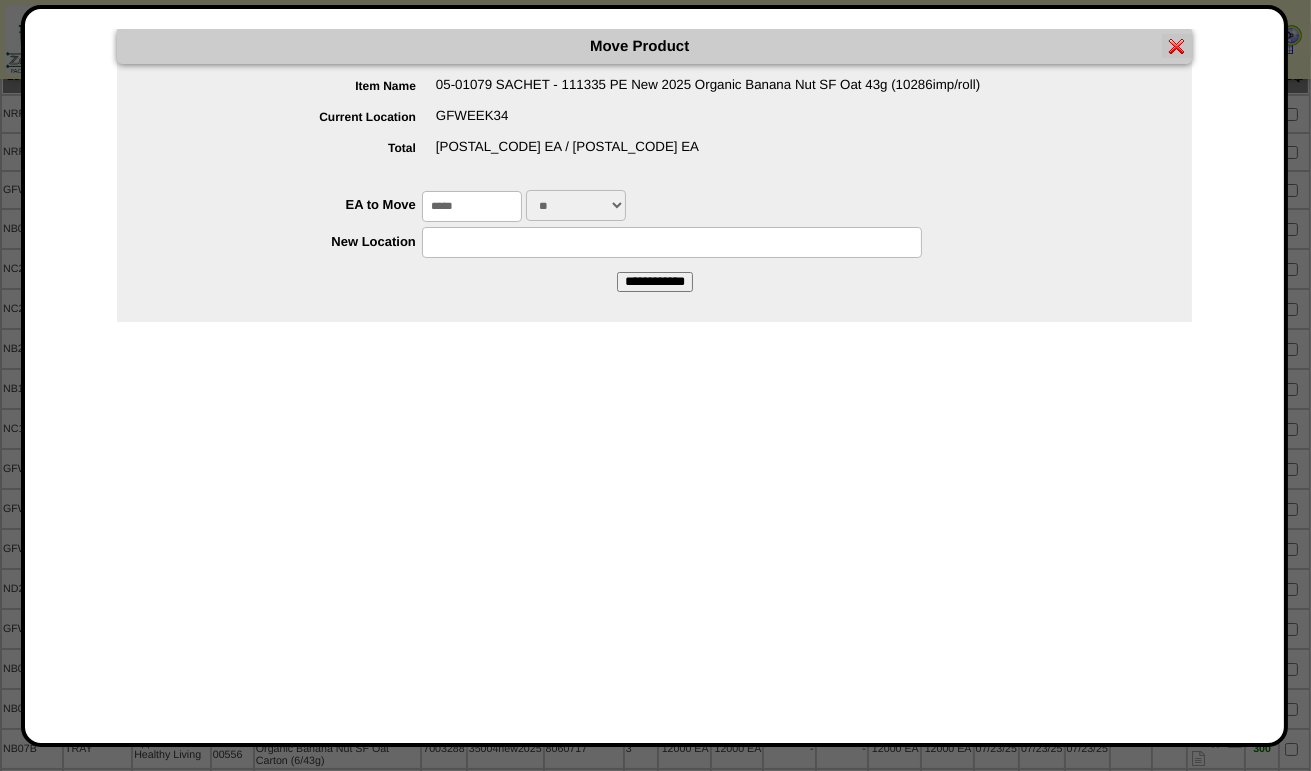 type on "*****" 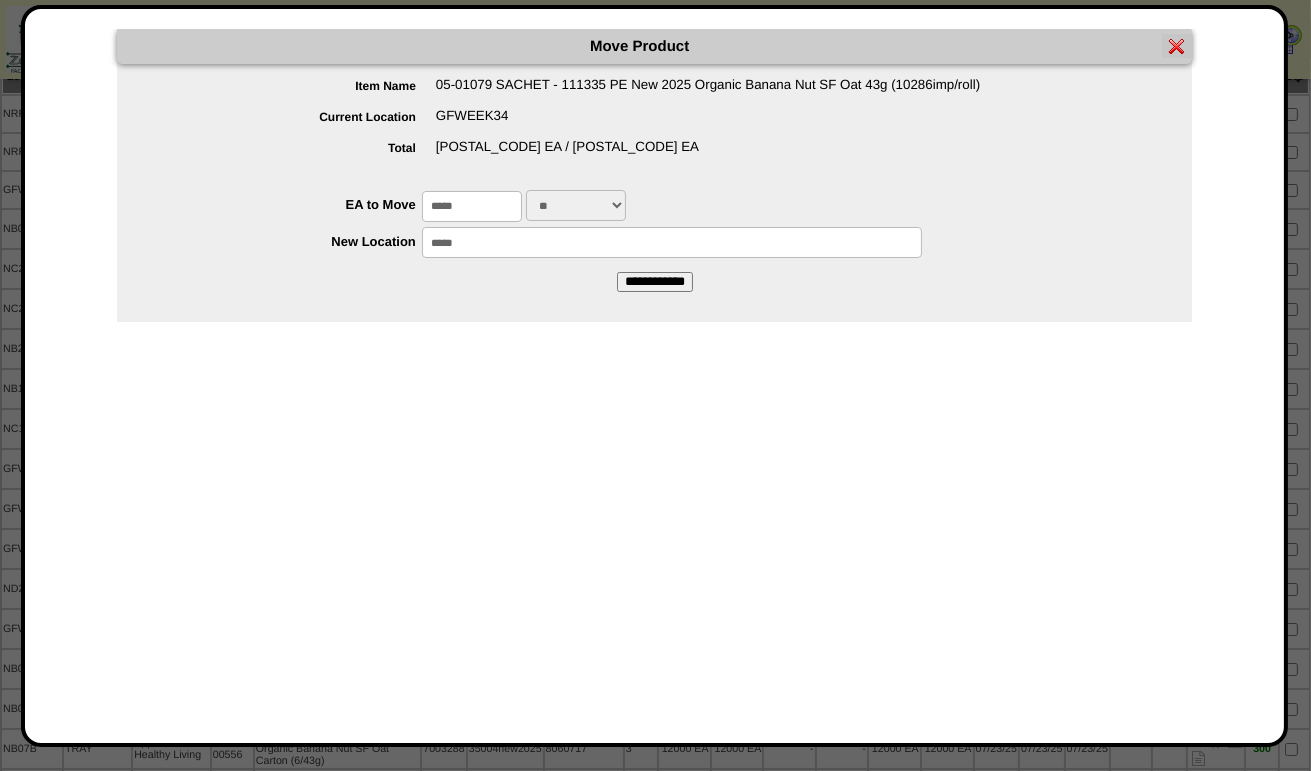 click on "**********" at bounding box center [655, 282] 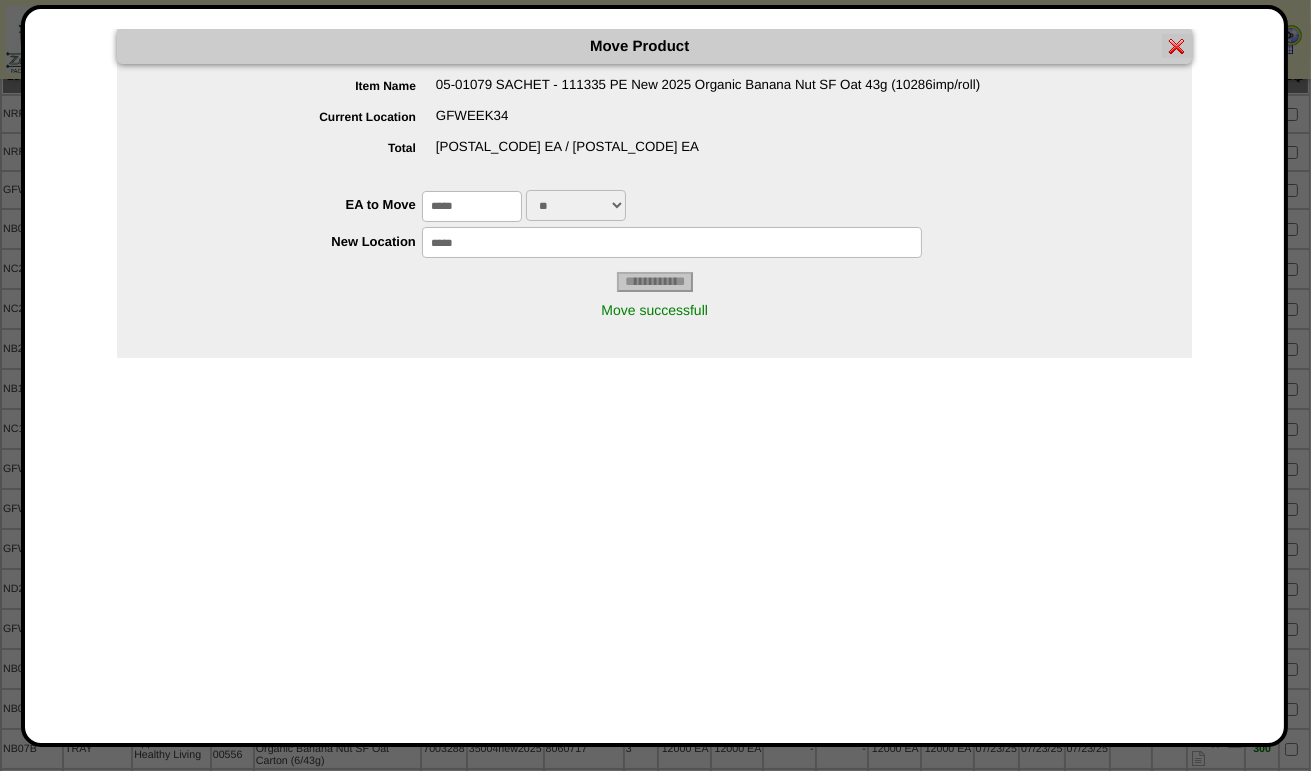 click at bounding box center (1177, 46) 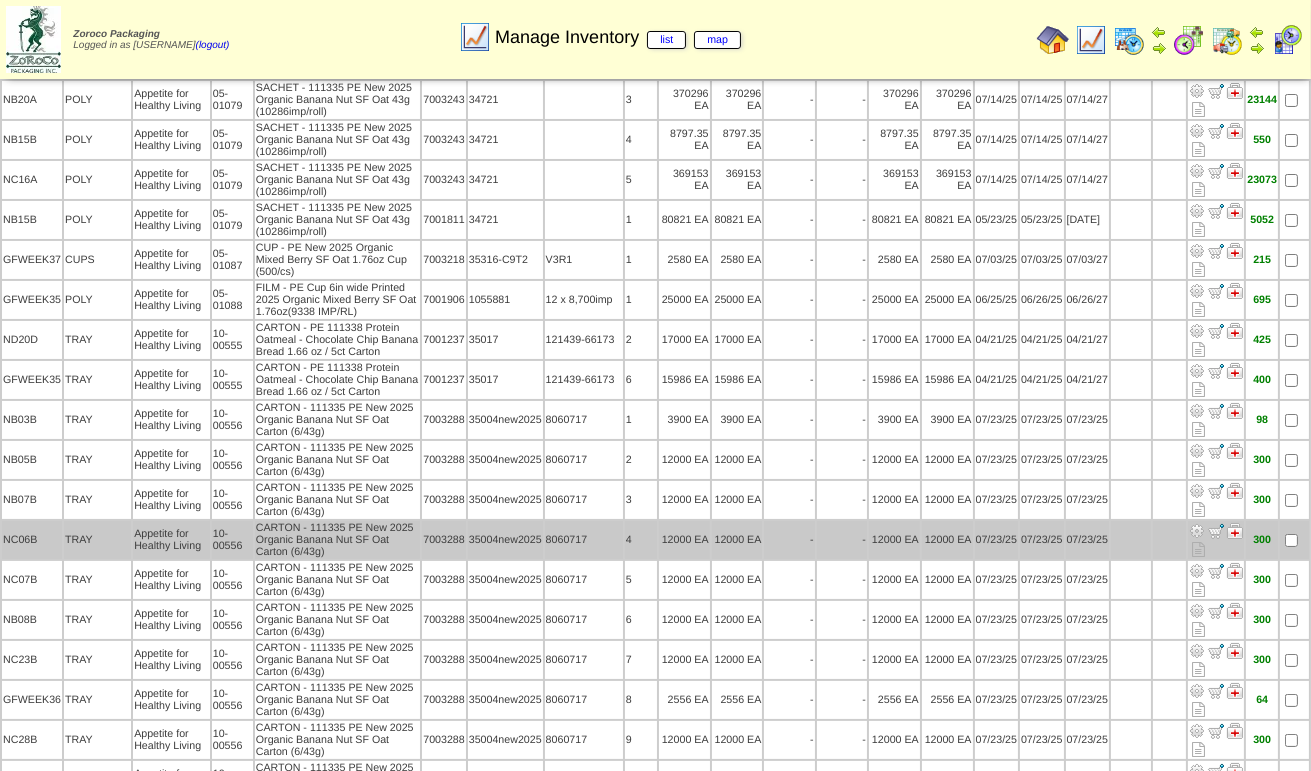 scroll, scrollTop: 400, scrollLeft: 0, axis: vertical 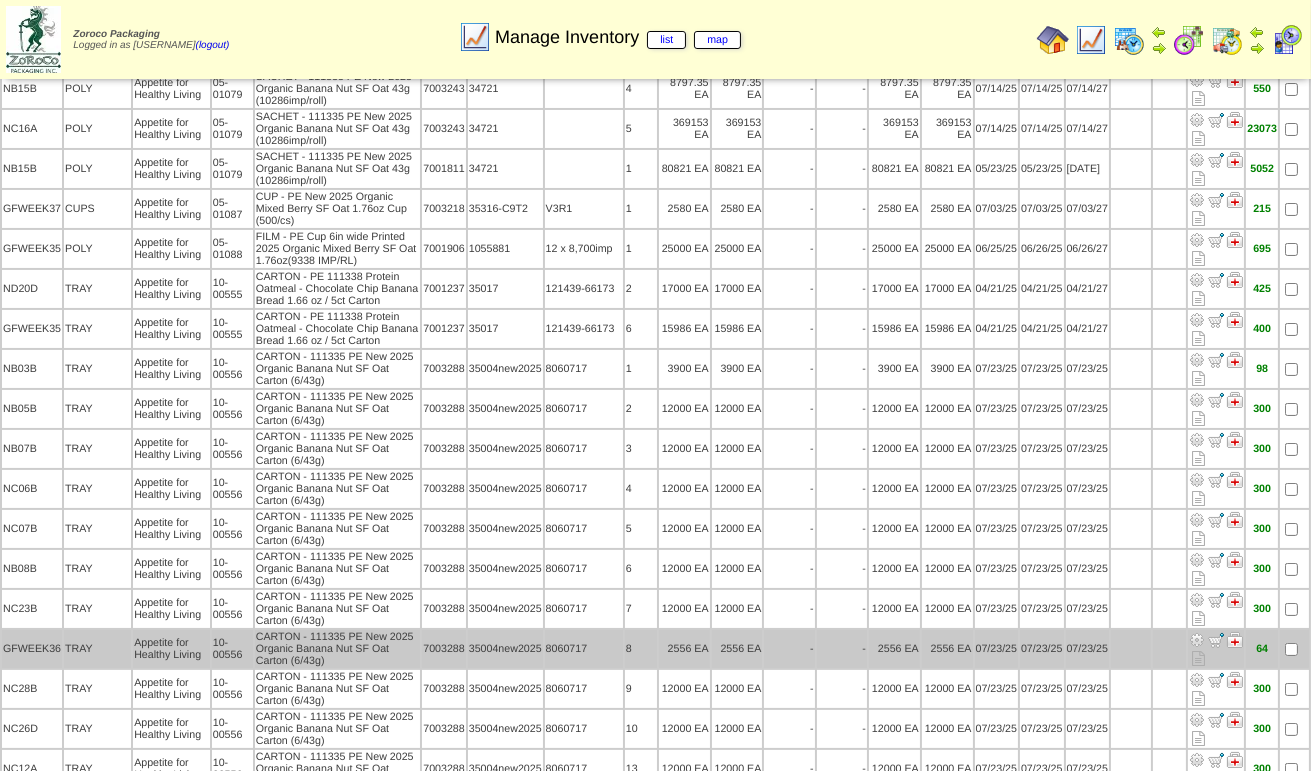 click at bounding box center (1197, 640) 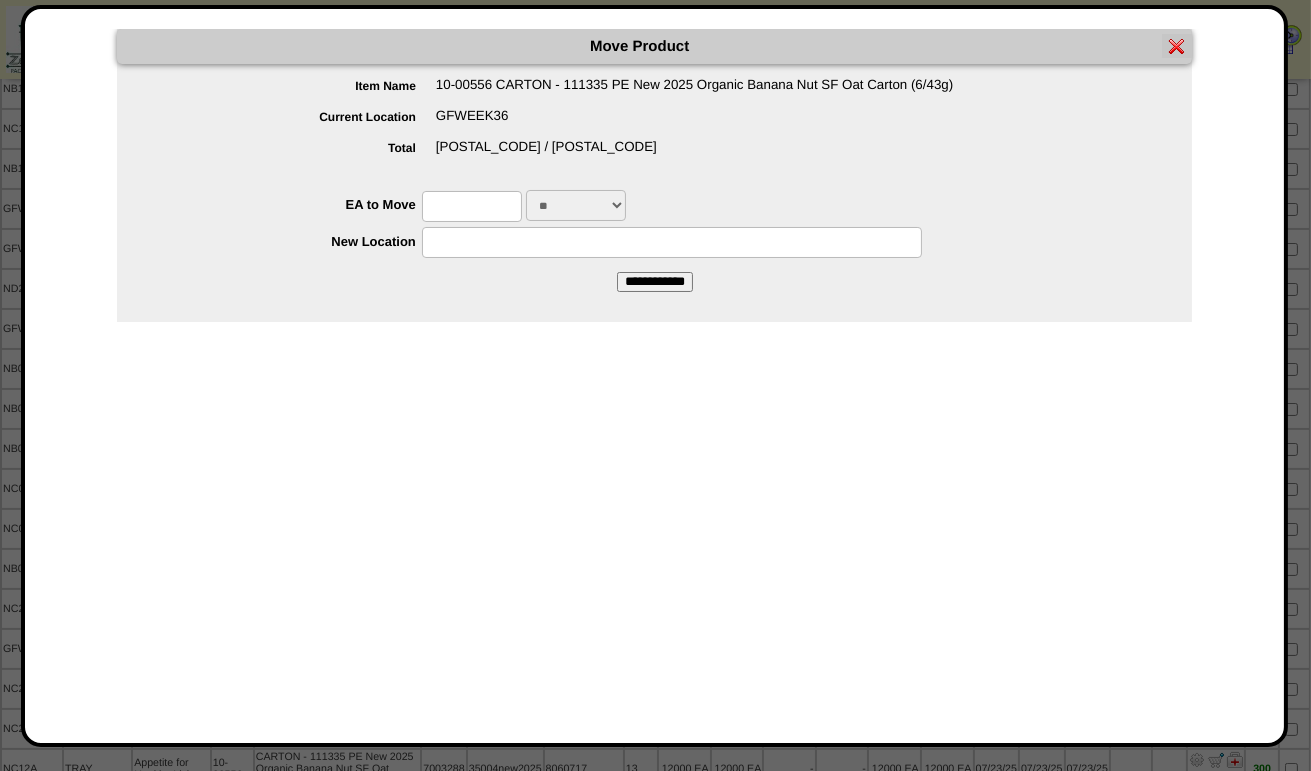 click at bounding box center [472, 206] 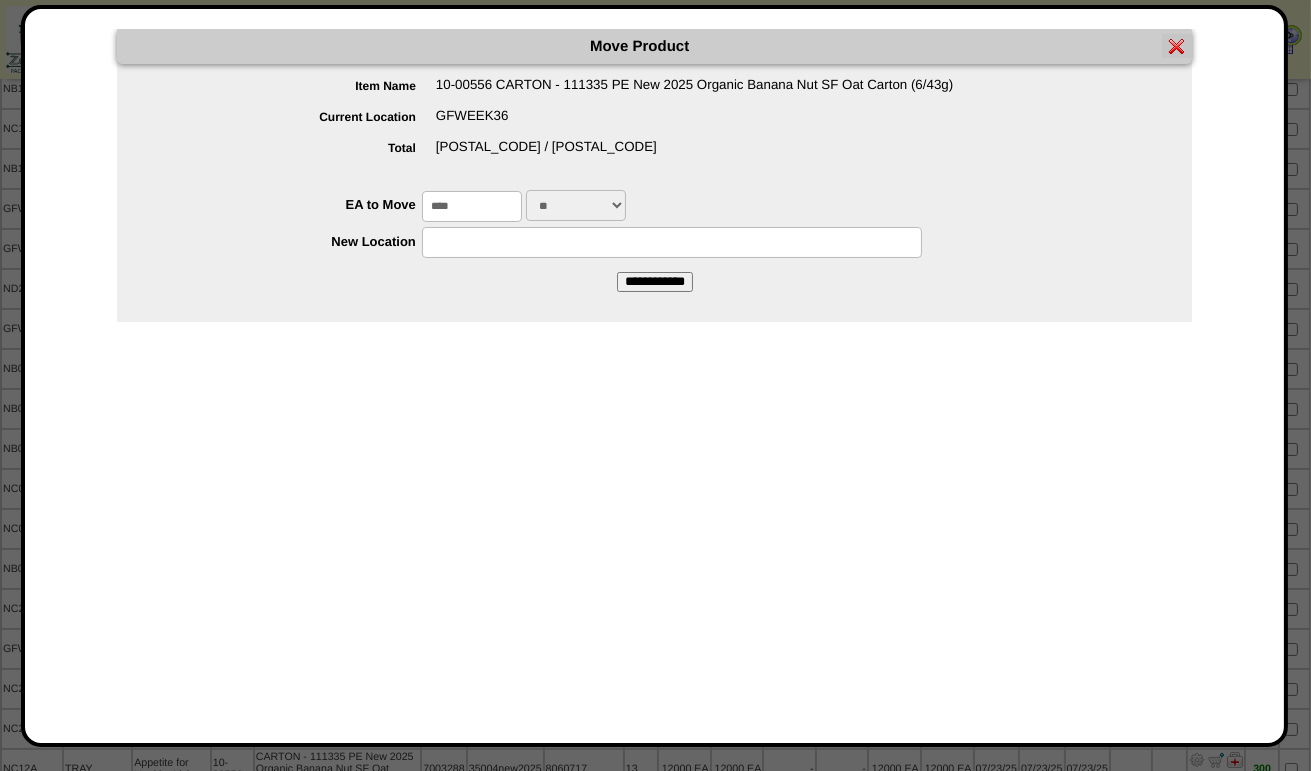 type on "****" 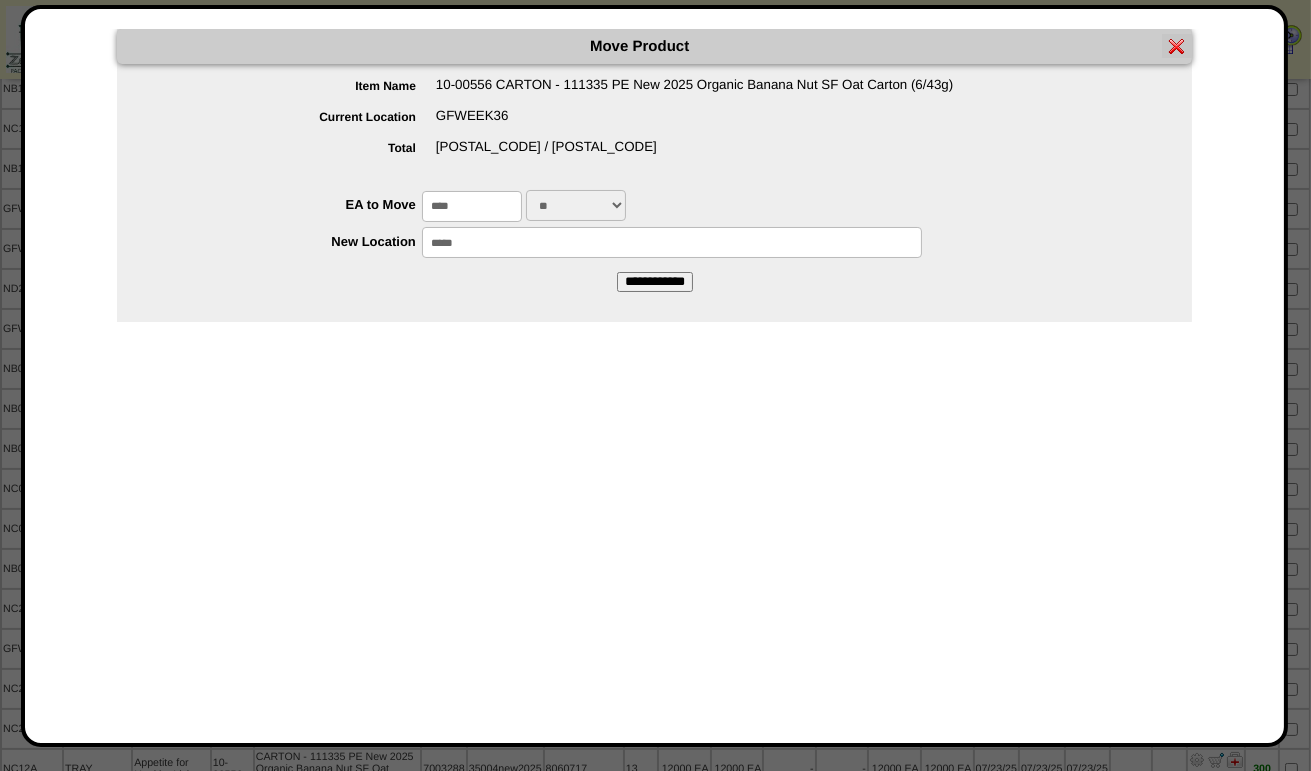 click on "**********" at bounding box center [655, 282] 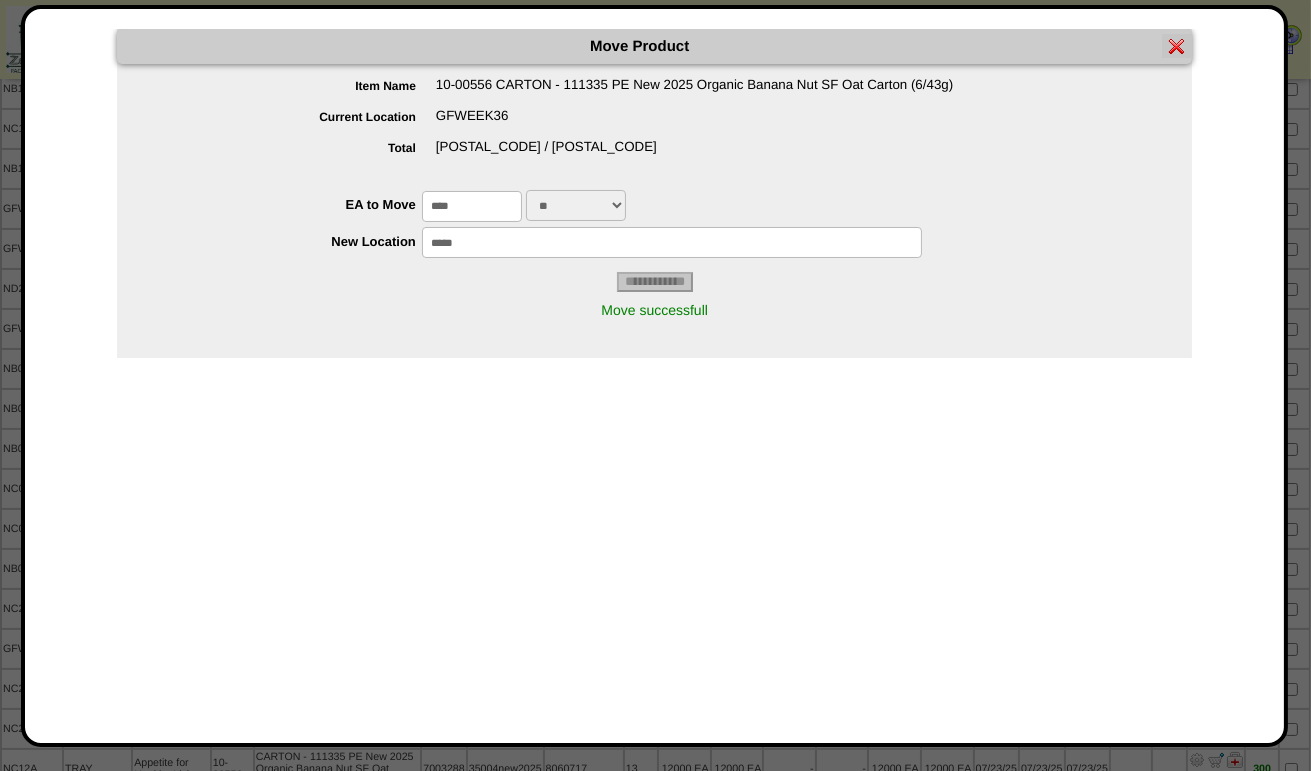 click at bounding box center (1177, 46) 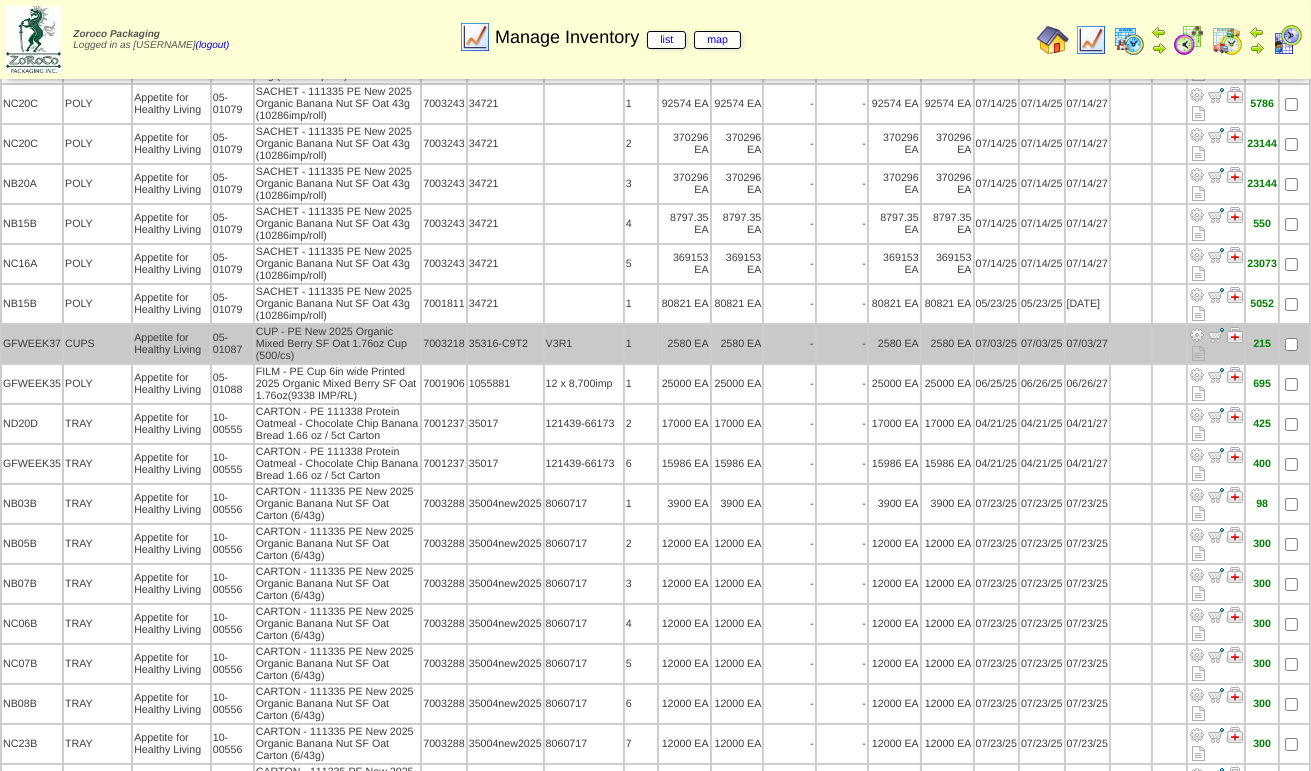 scroll, scrollTop: 300, scrollLeft: 0, axis: vertical 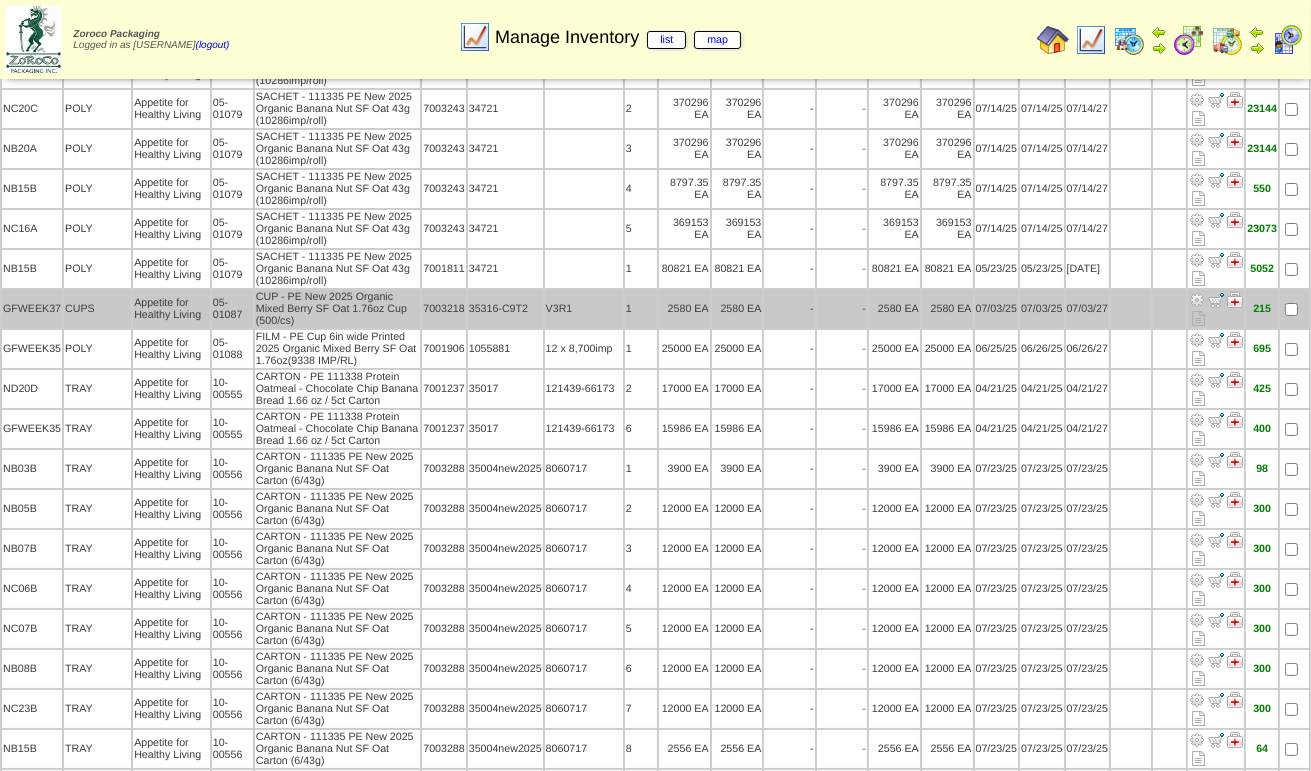 click at bounding box center [1197, 300] 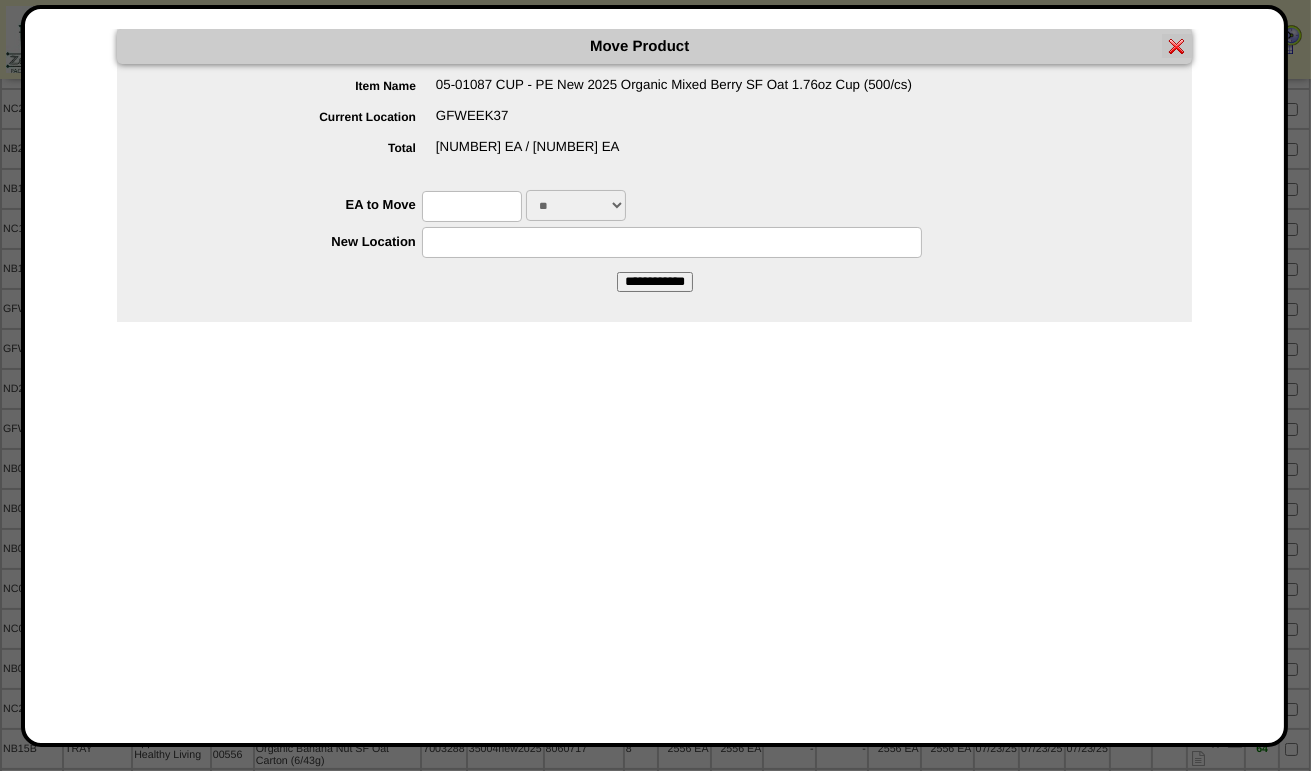 click at bounding box center (472, 206) 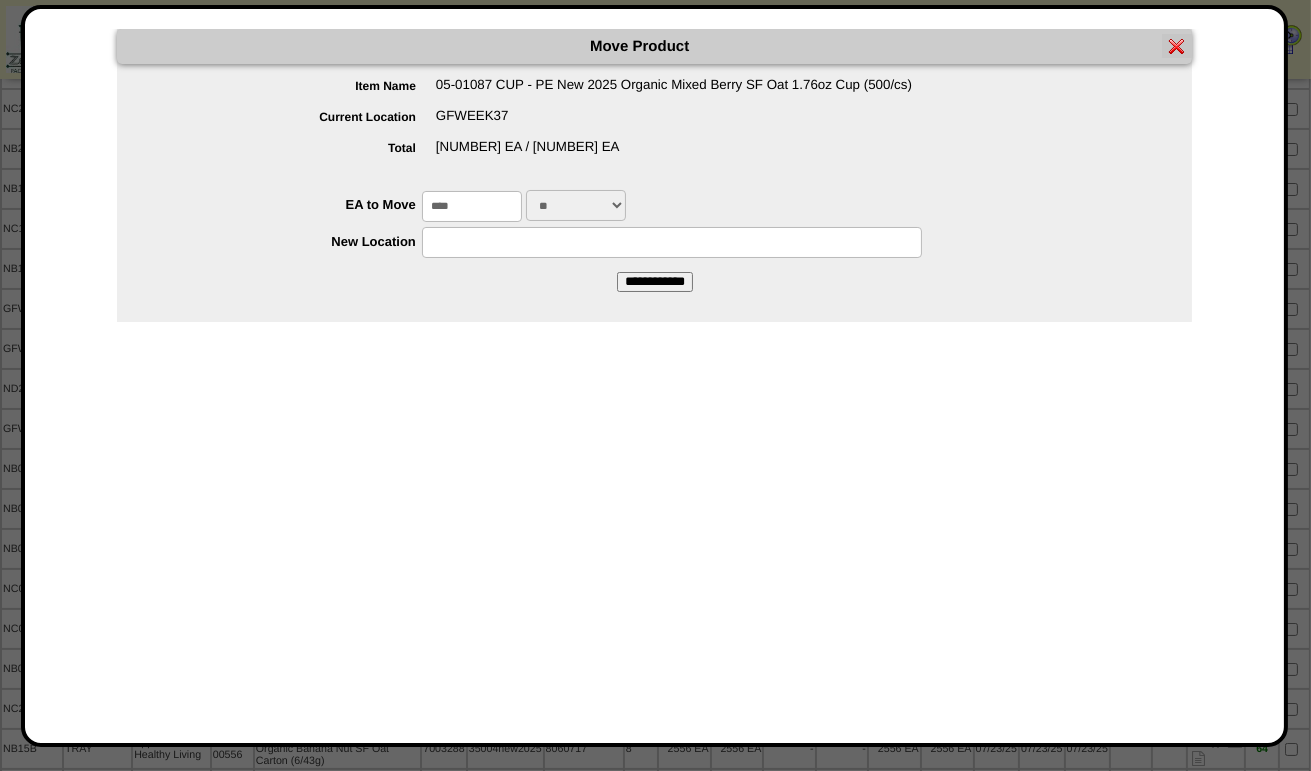 type on "****" 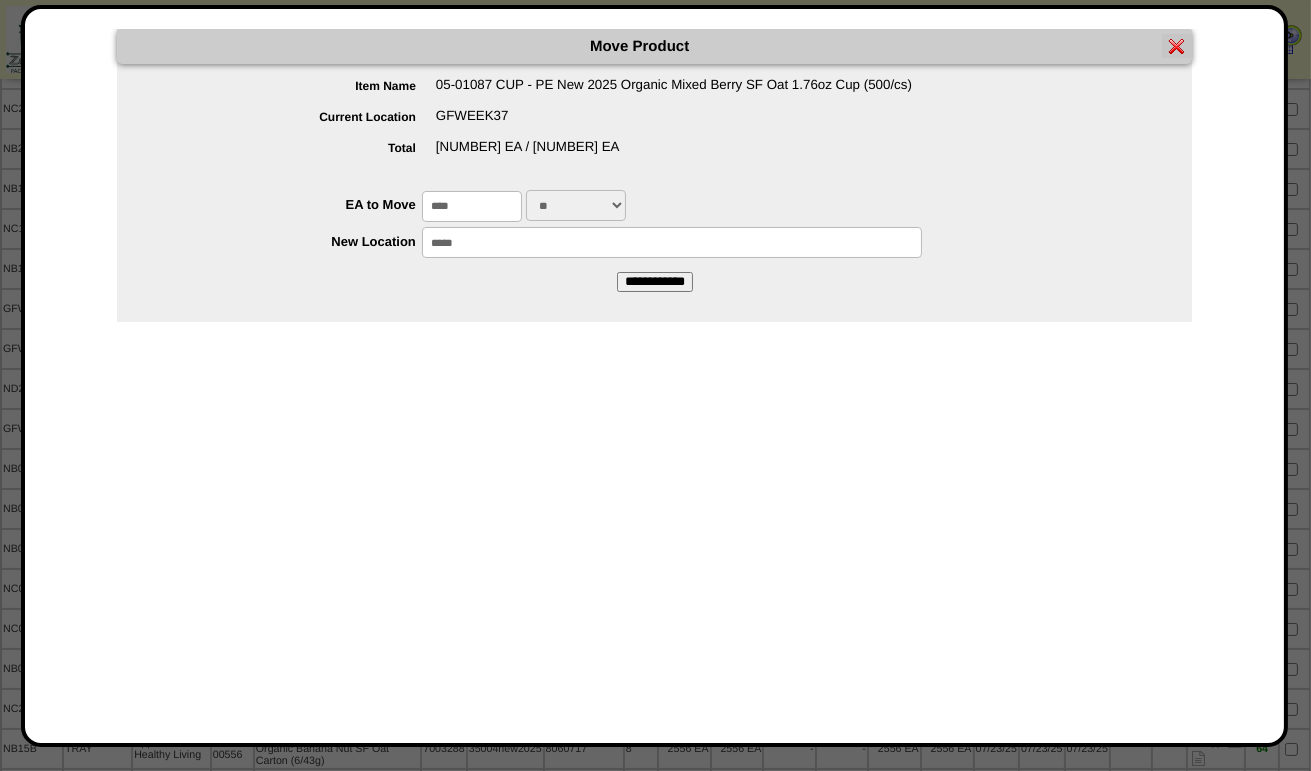 type on "*****" 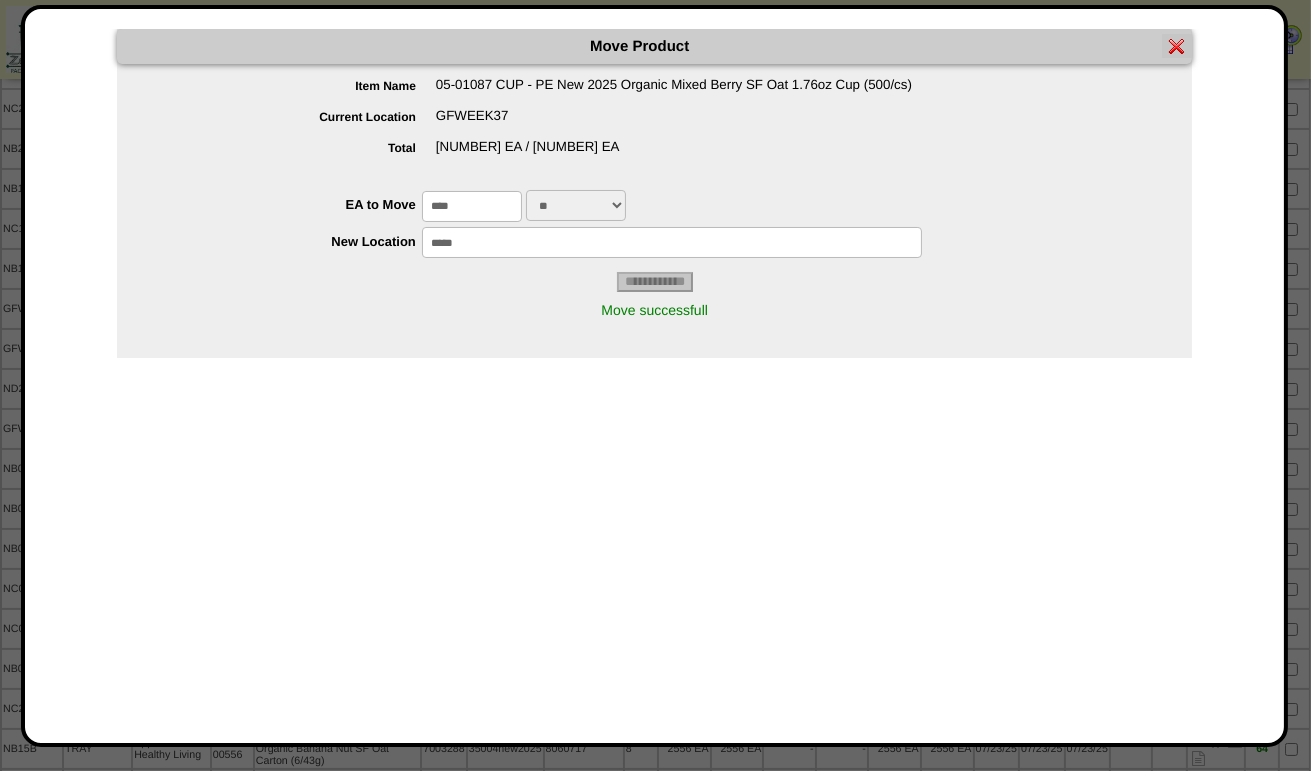 click at bounding box center (1177, 46) 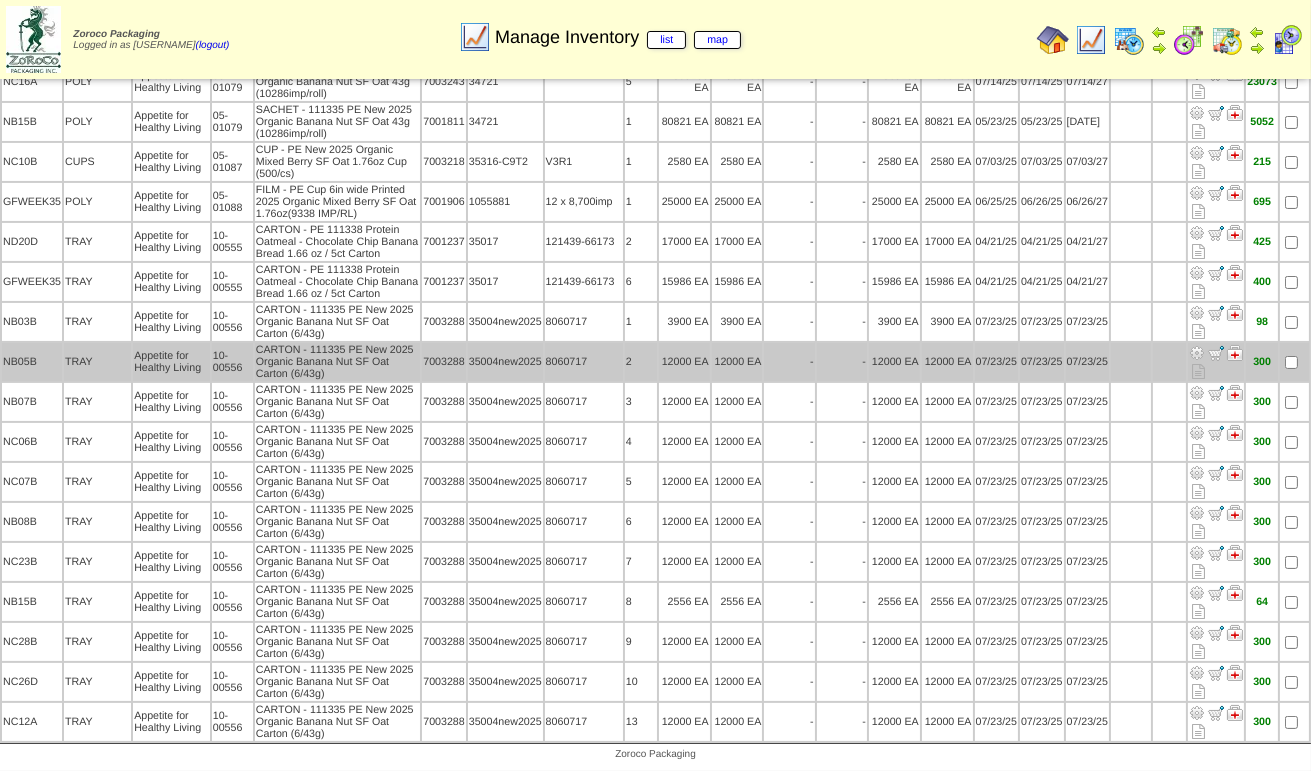scroll, scrollTop: 469, scrollLeft: 0, axis: vertical 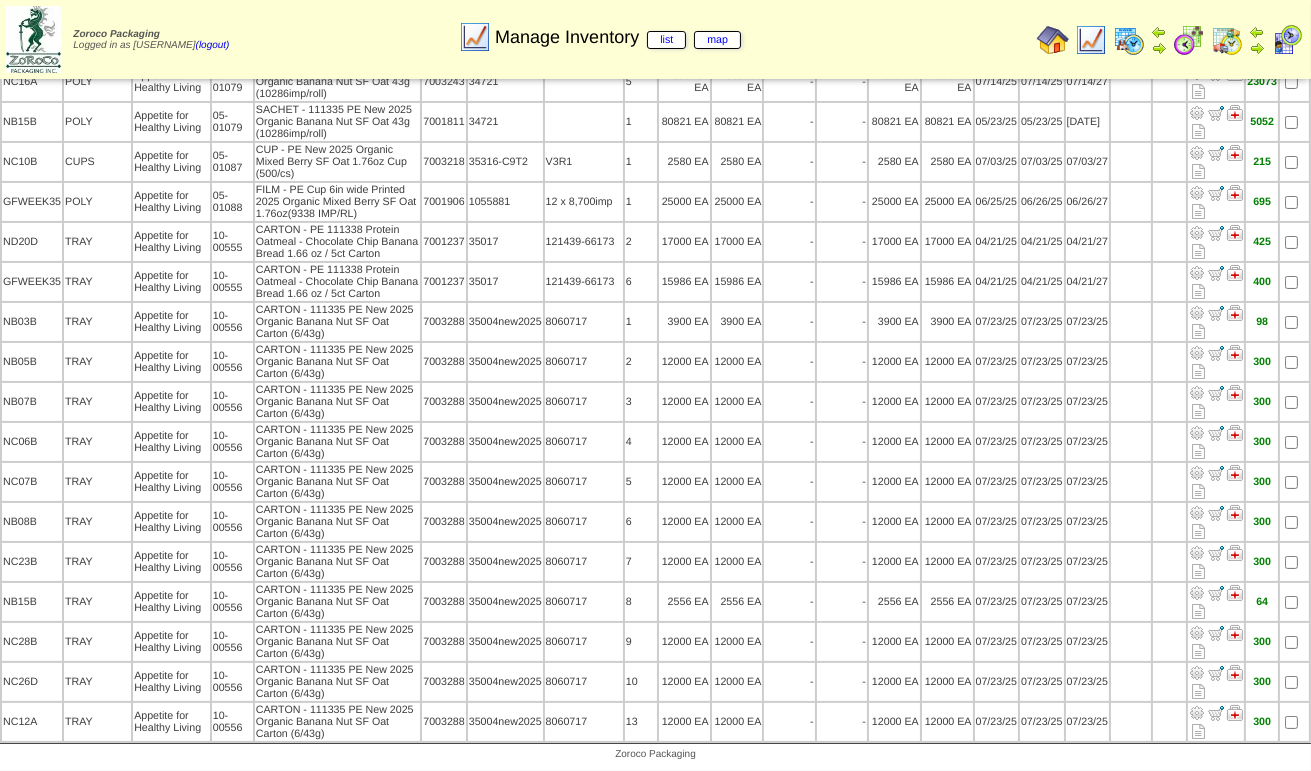 click at bounding box center (1197, 273) 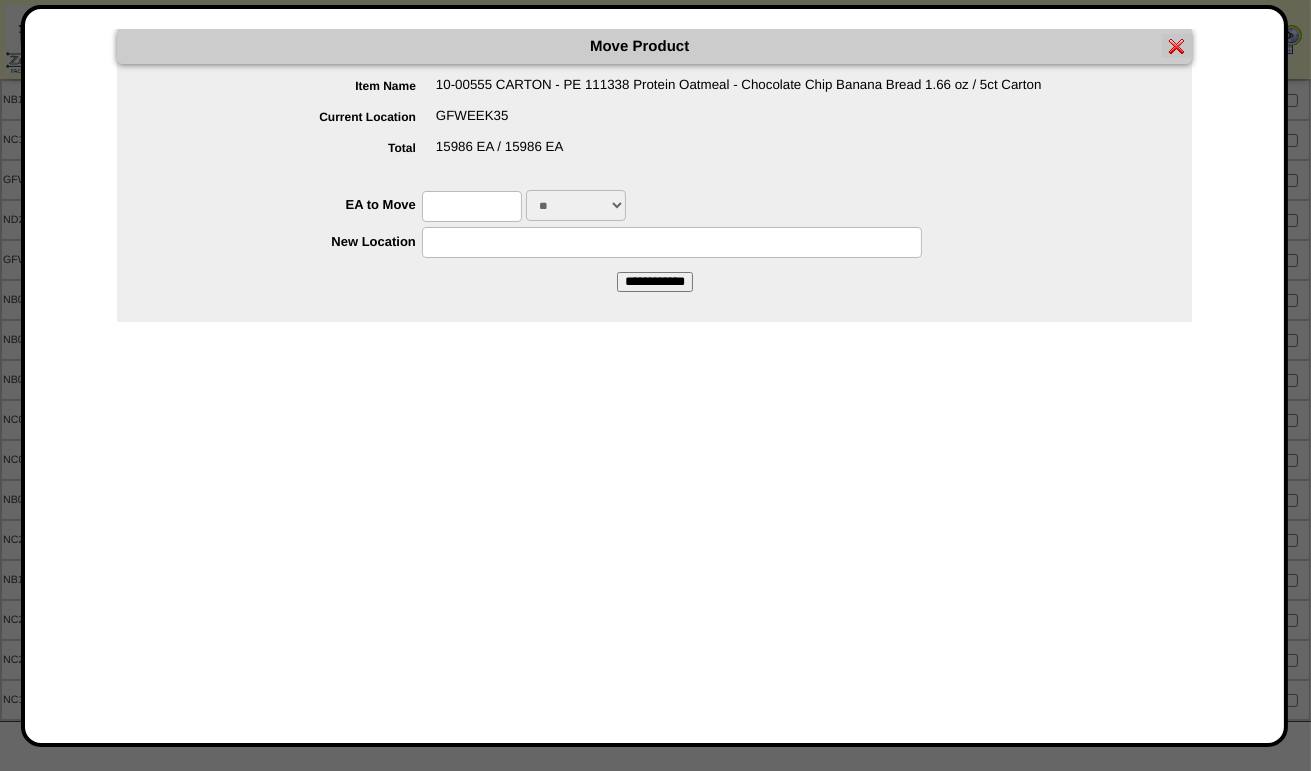click at bounding box center [472, 206] 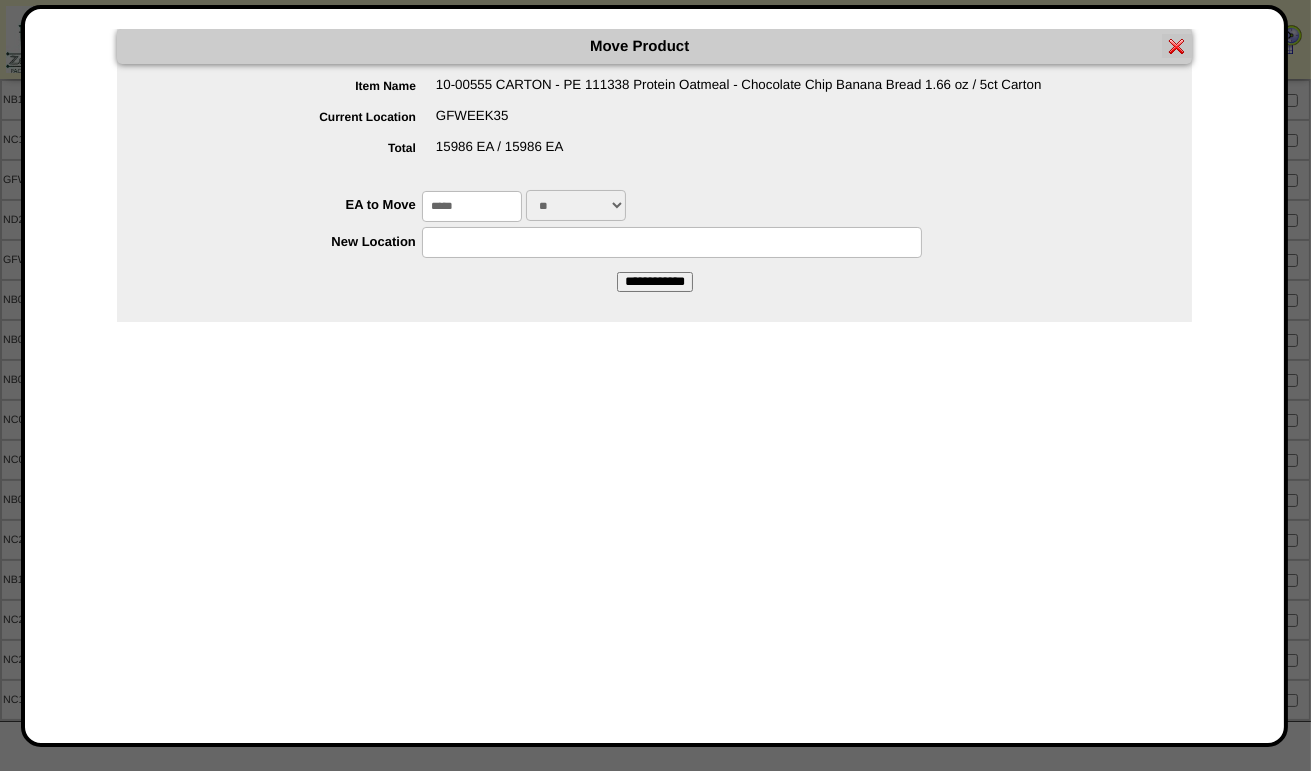 type on "*****" 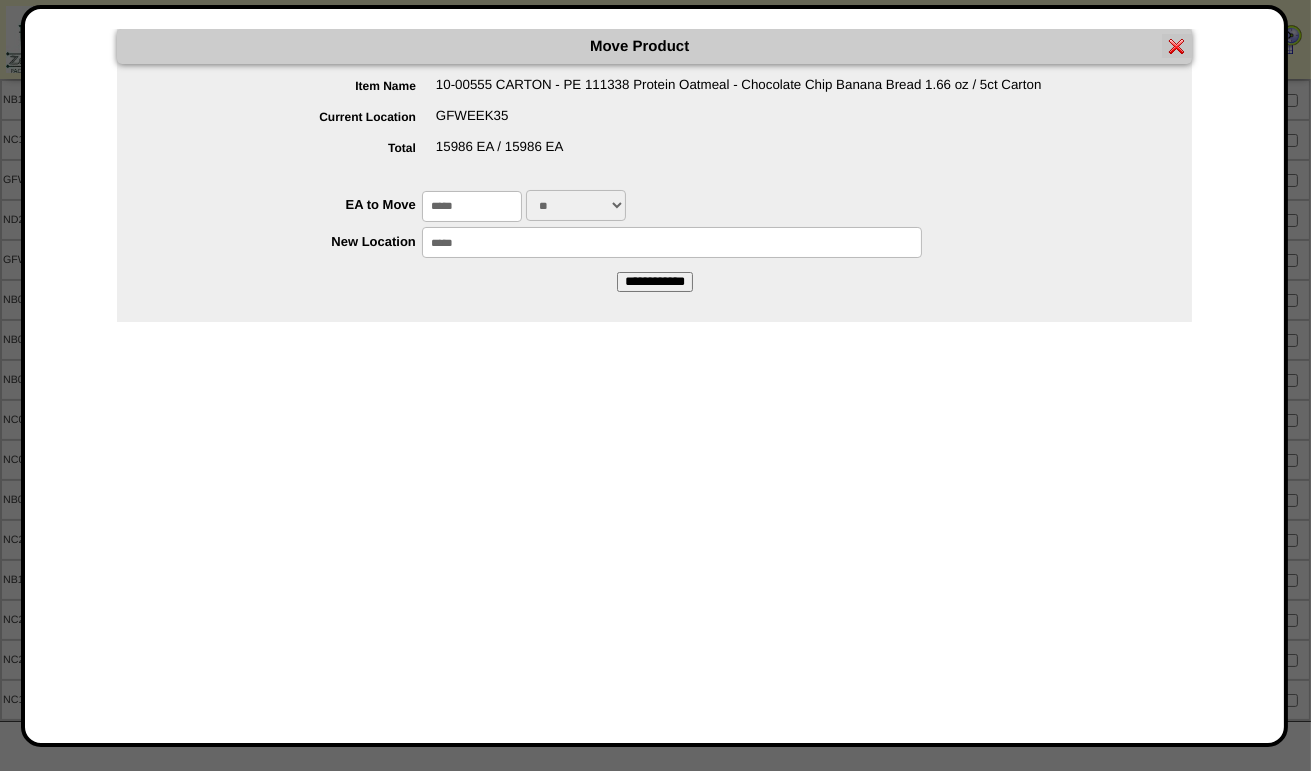 type on "*****" 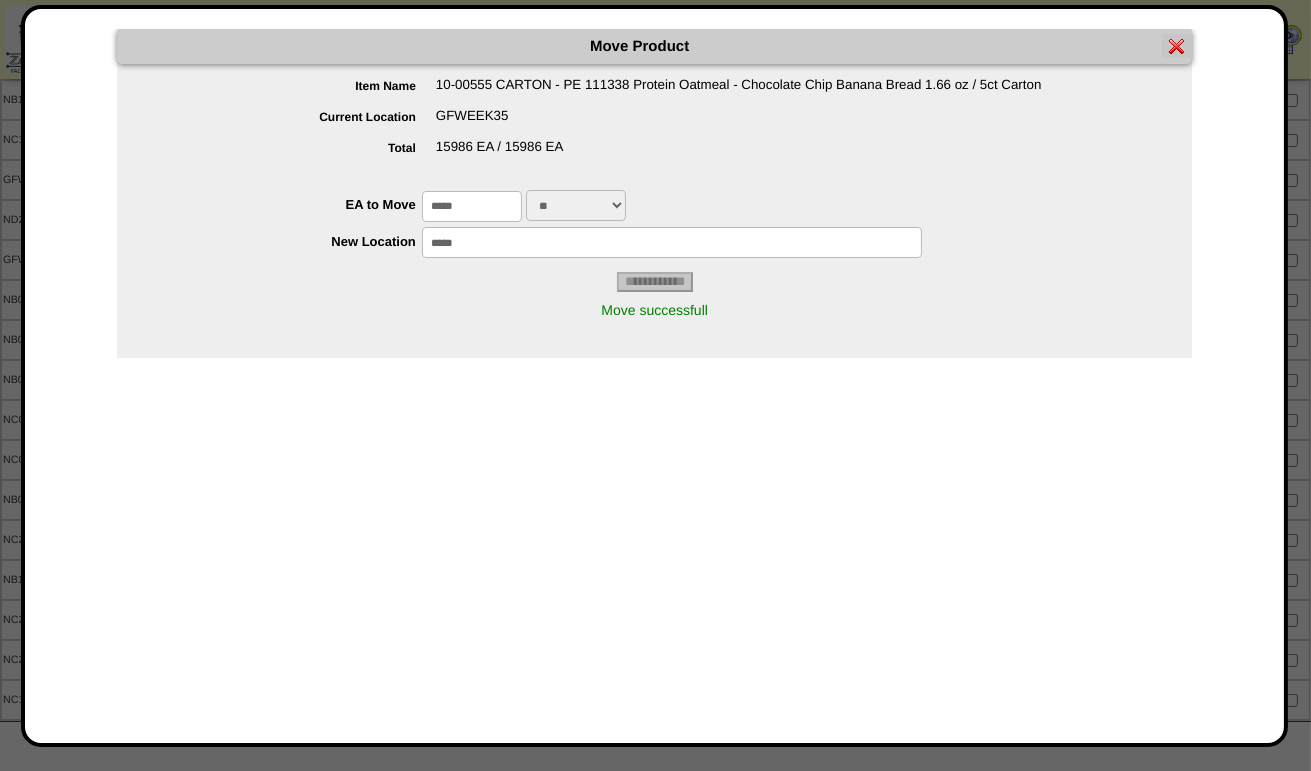 click at bounding box center (1177, 46) 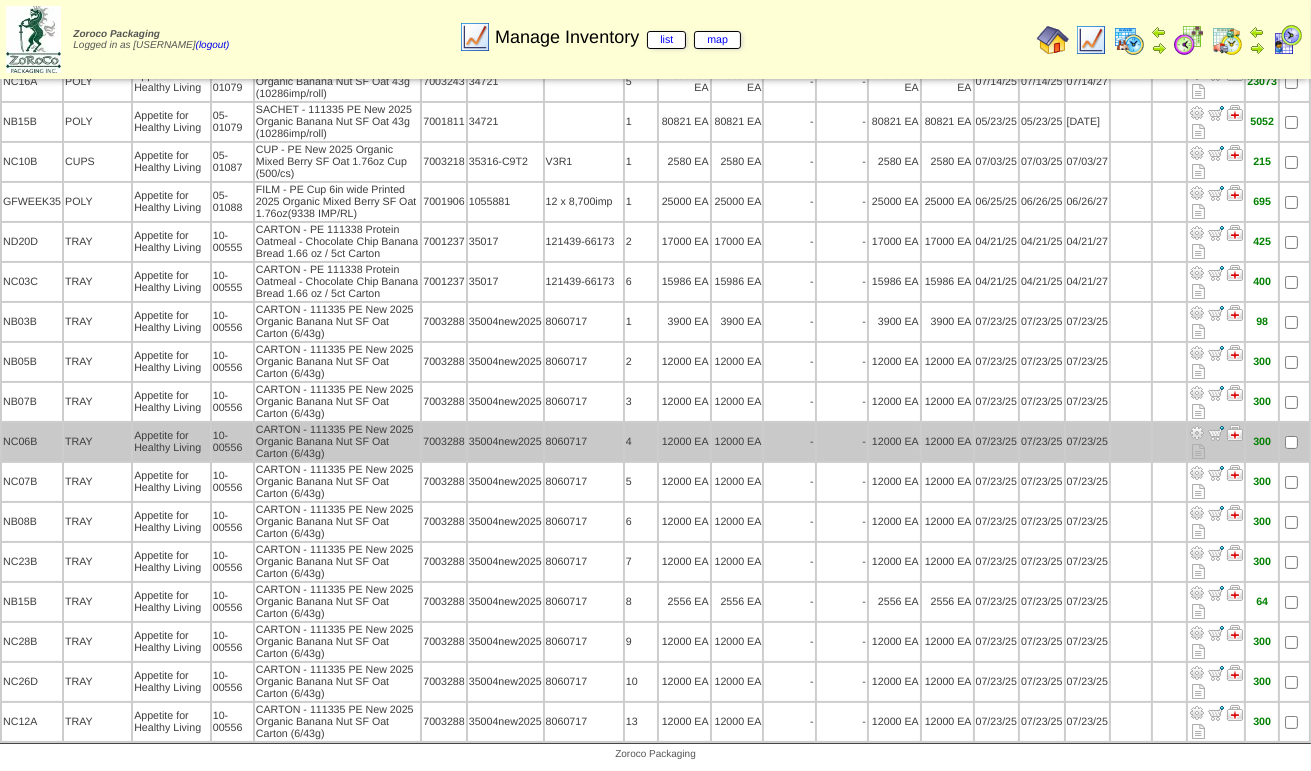 scroll, scrollTop: 369, scrollLeft: 0, axis: vertical 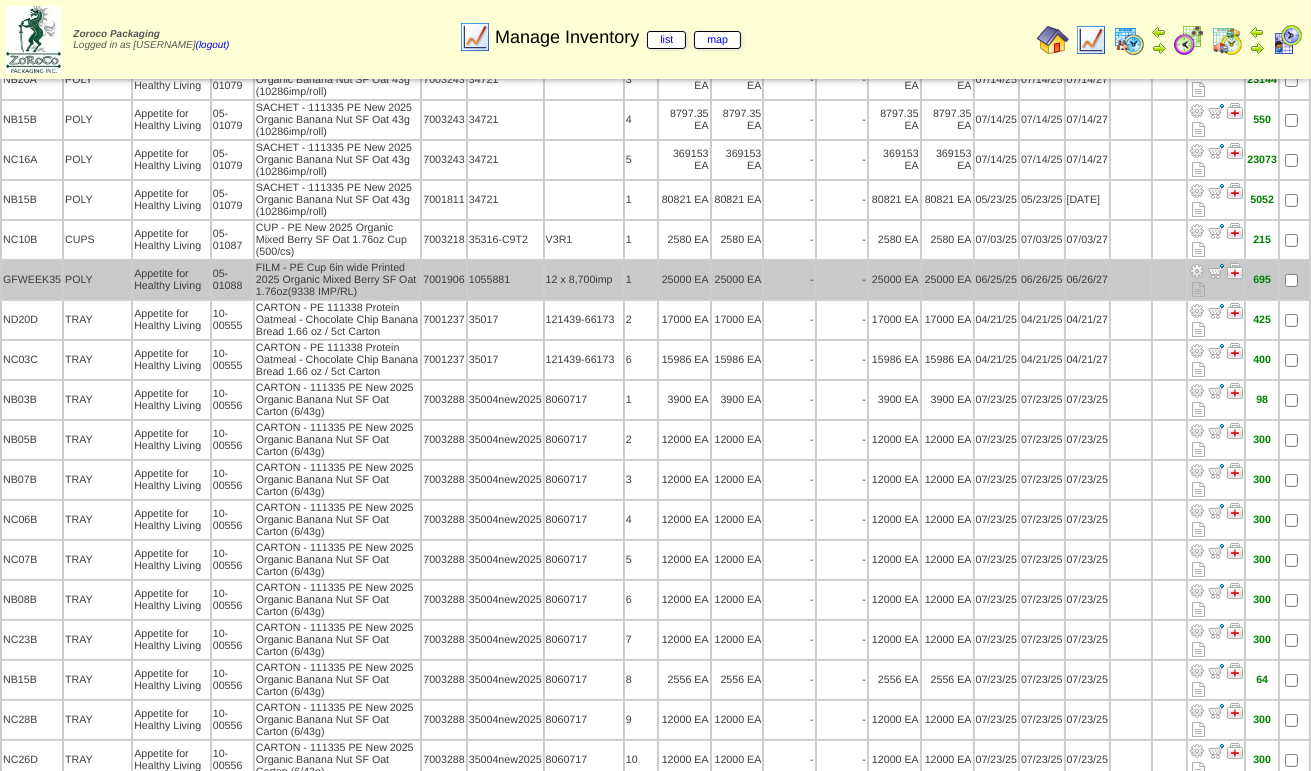 click at bounding box center (1197, 271) 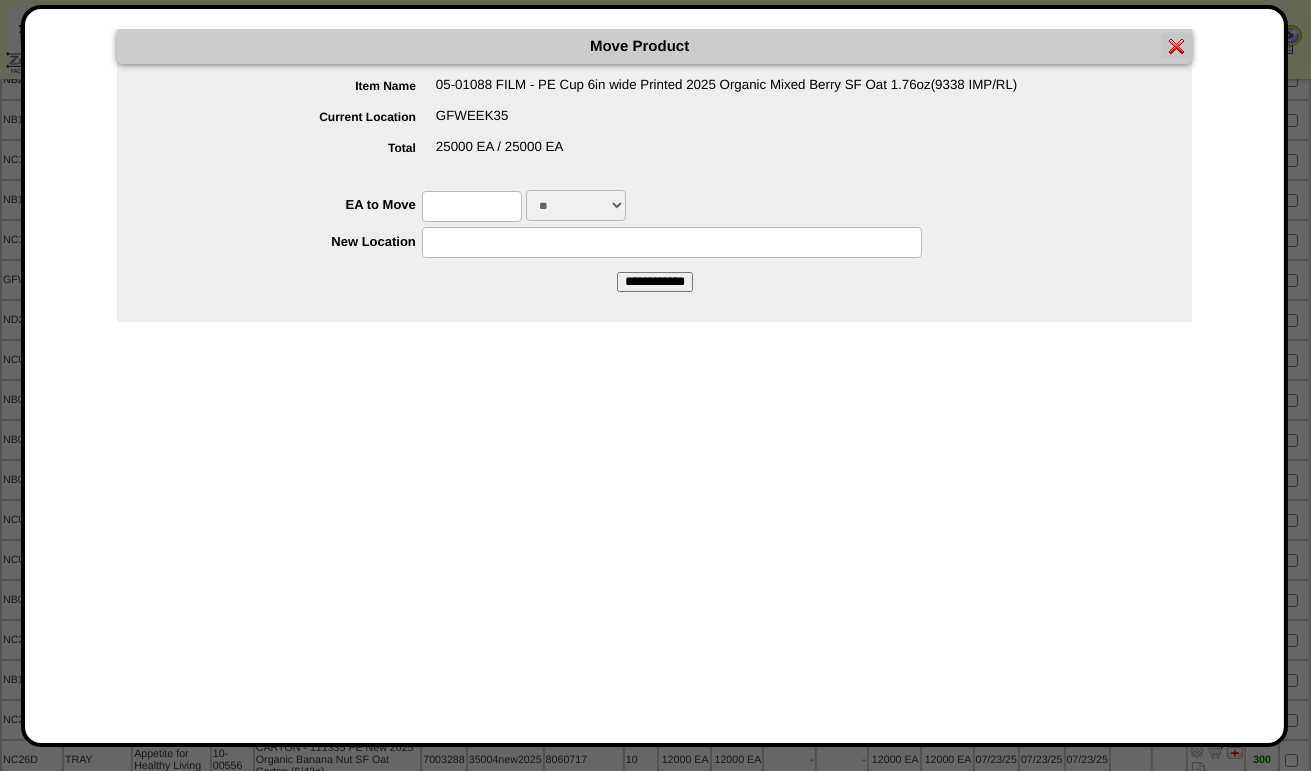 click at bounding box center (472, 206) 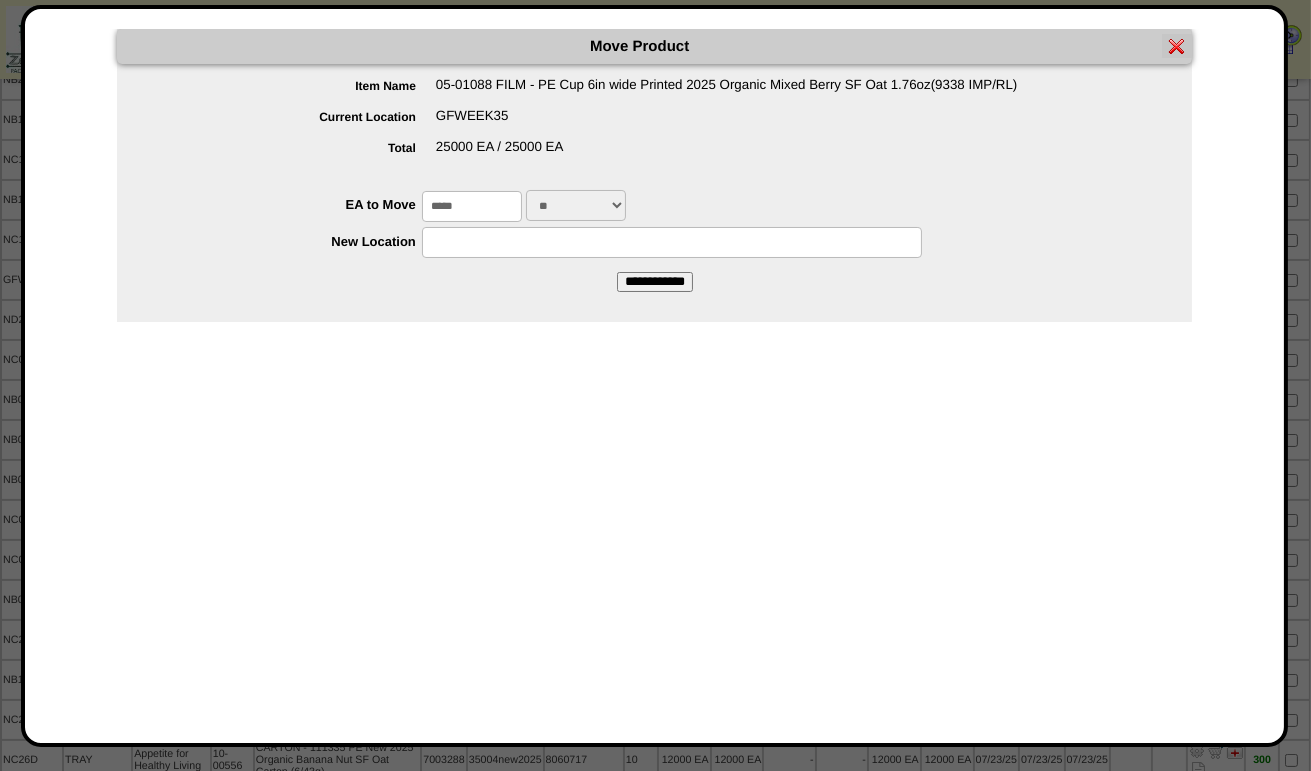 type on "*****" 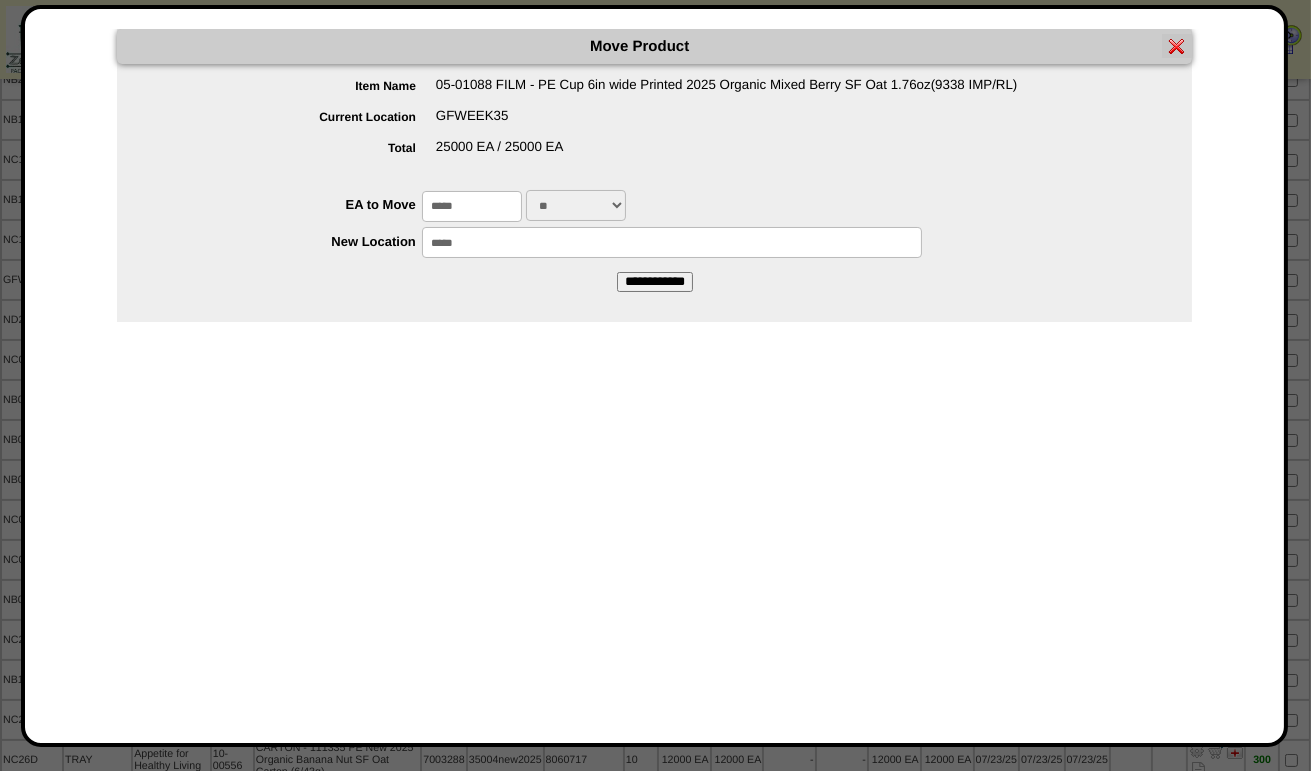 type on "*****" 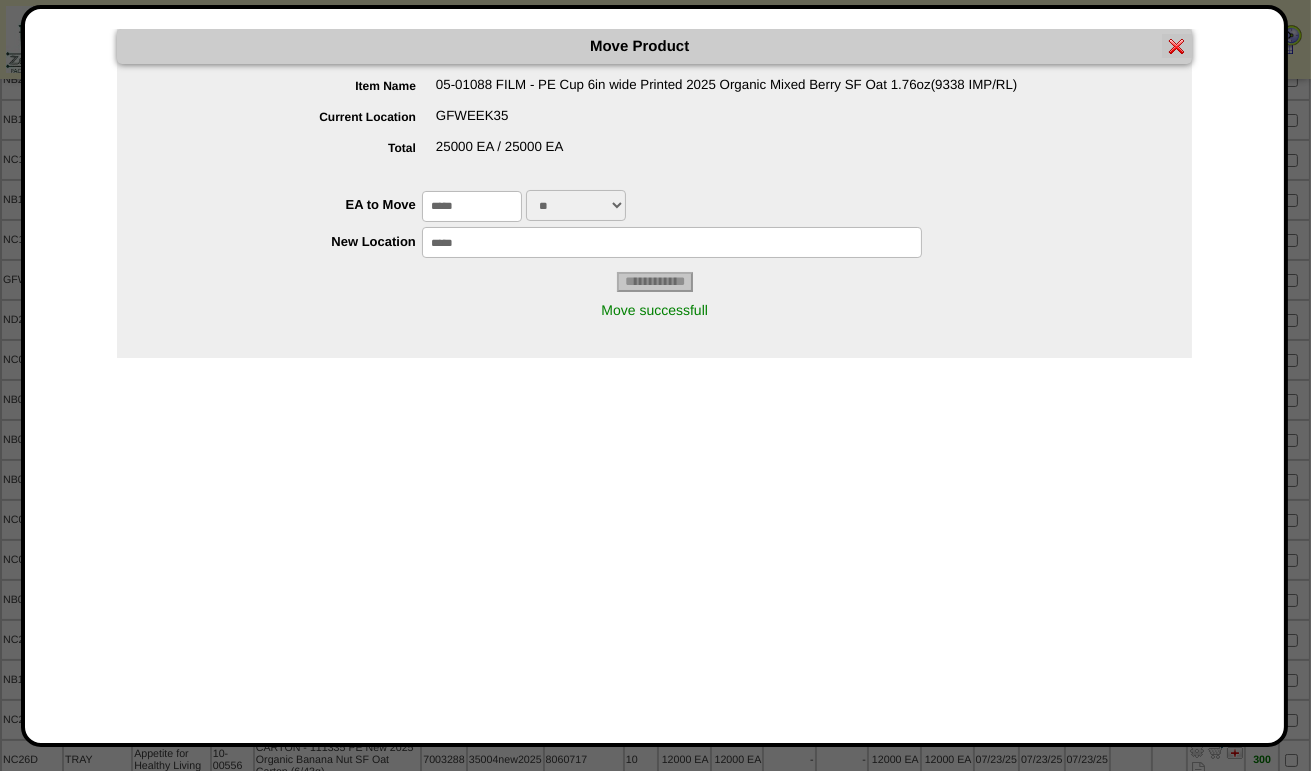 click at bounding box center [1177, 46] 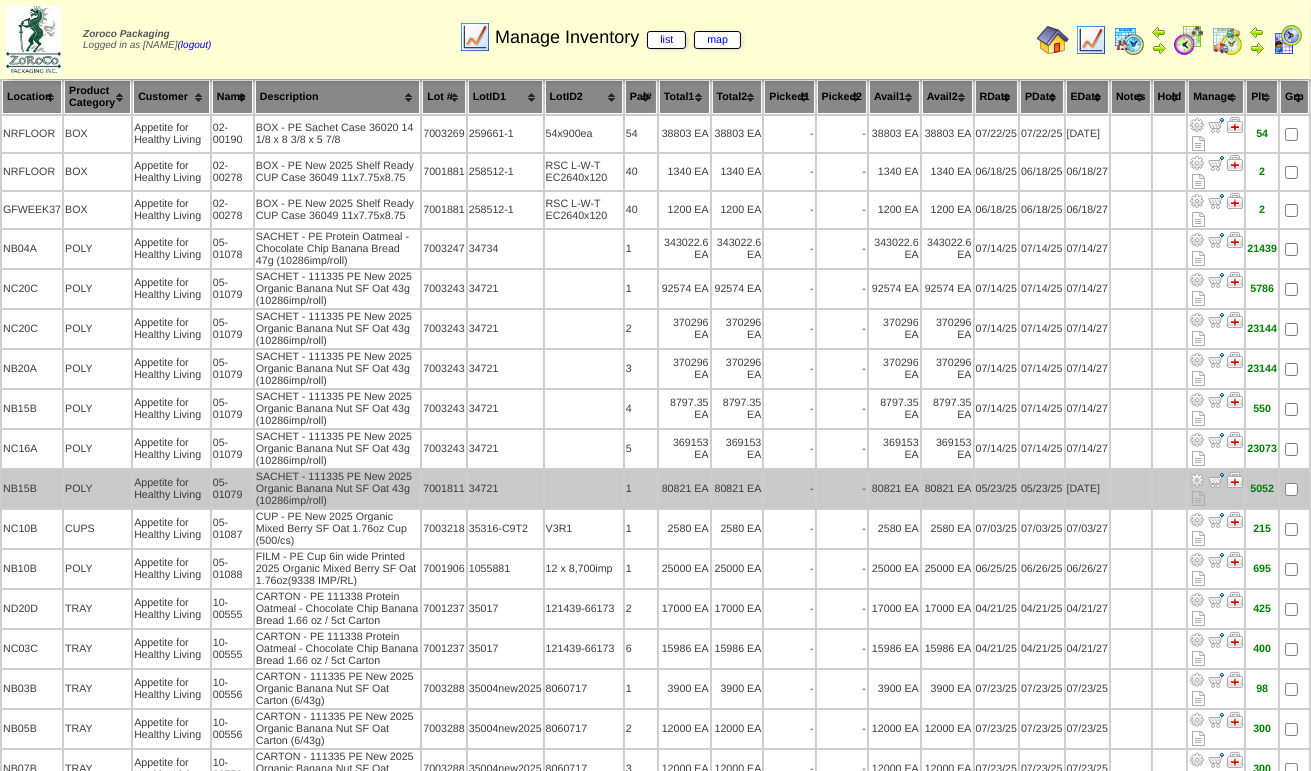 scroll, scrollTop: 100, scrollLeft: 0, axis: vertical 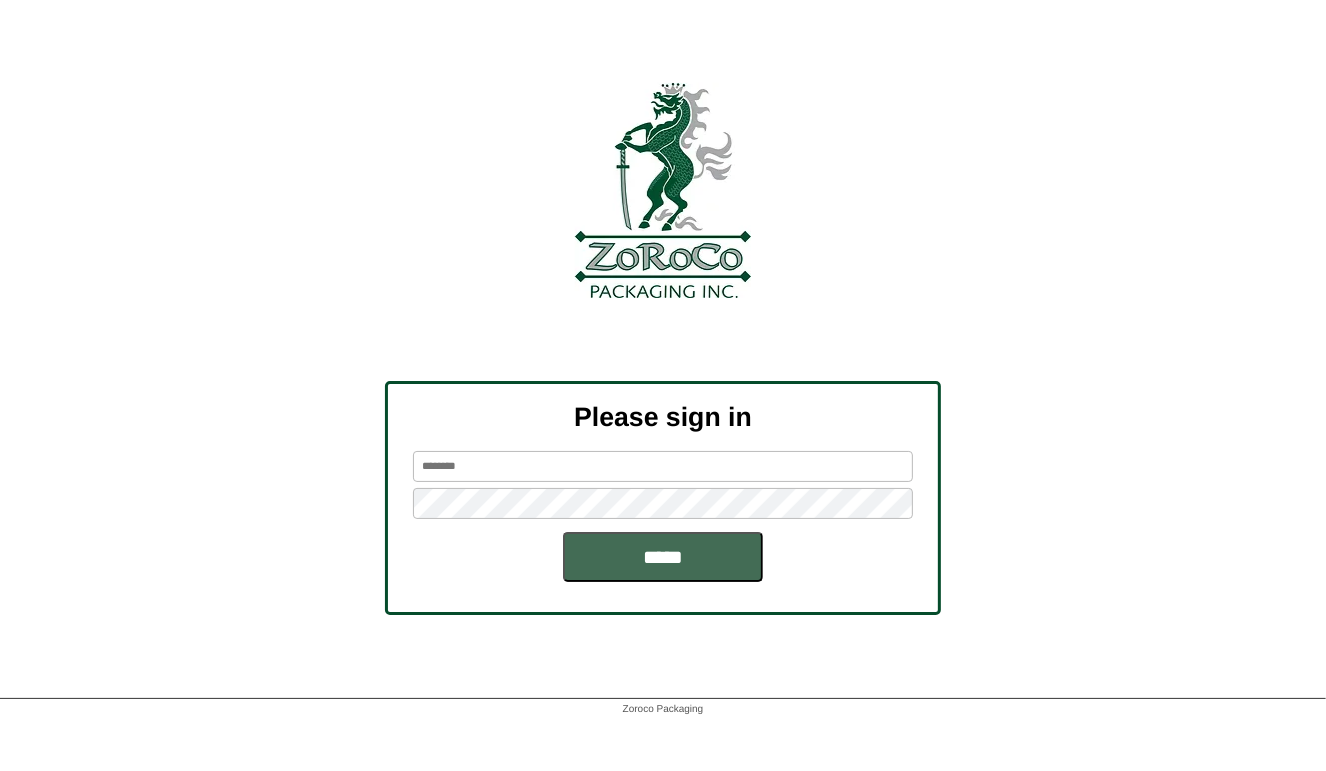 type on "*******" 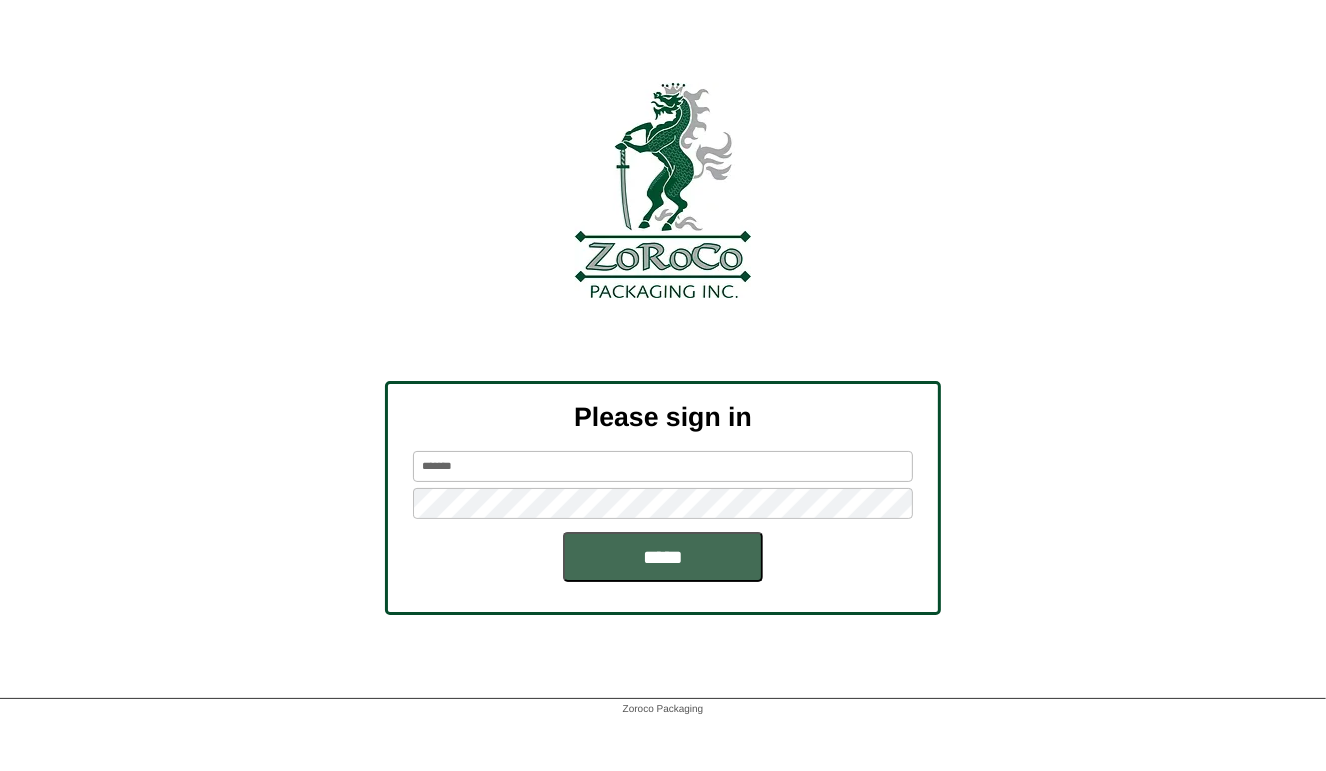 click on "*****" at bounding box center [663, 557] 